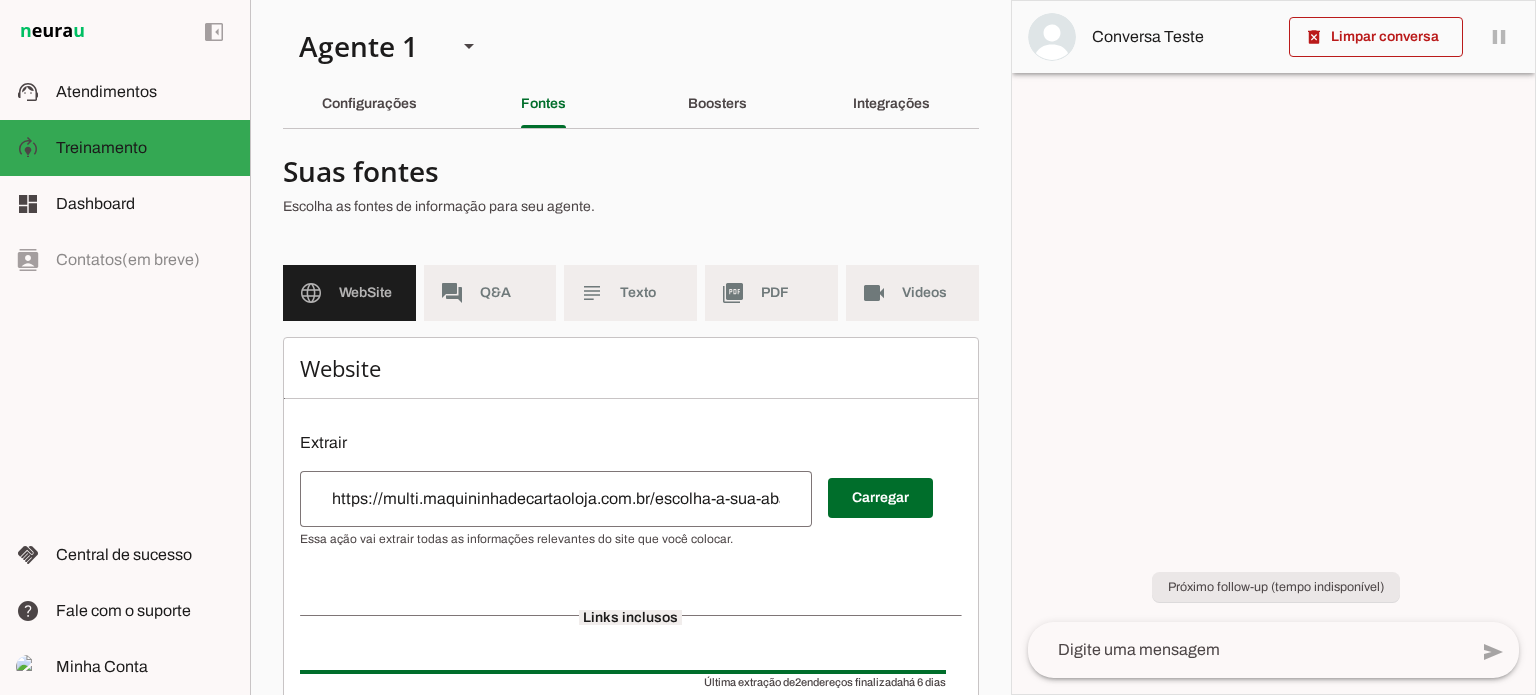 scroll, scrollTop: 0, scrollLeft: 0, axis: both 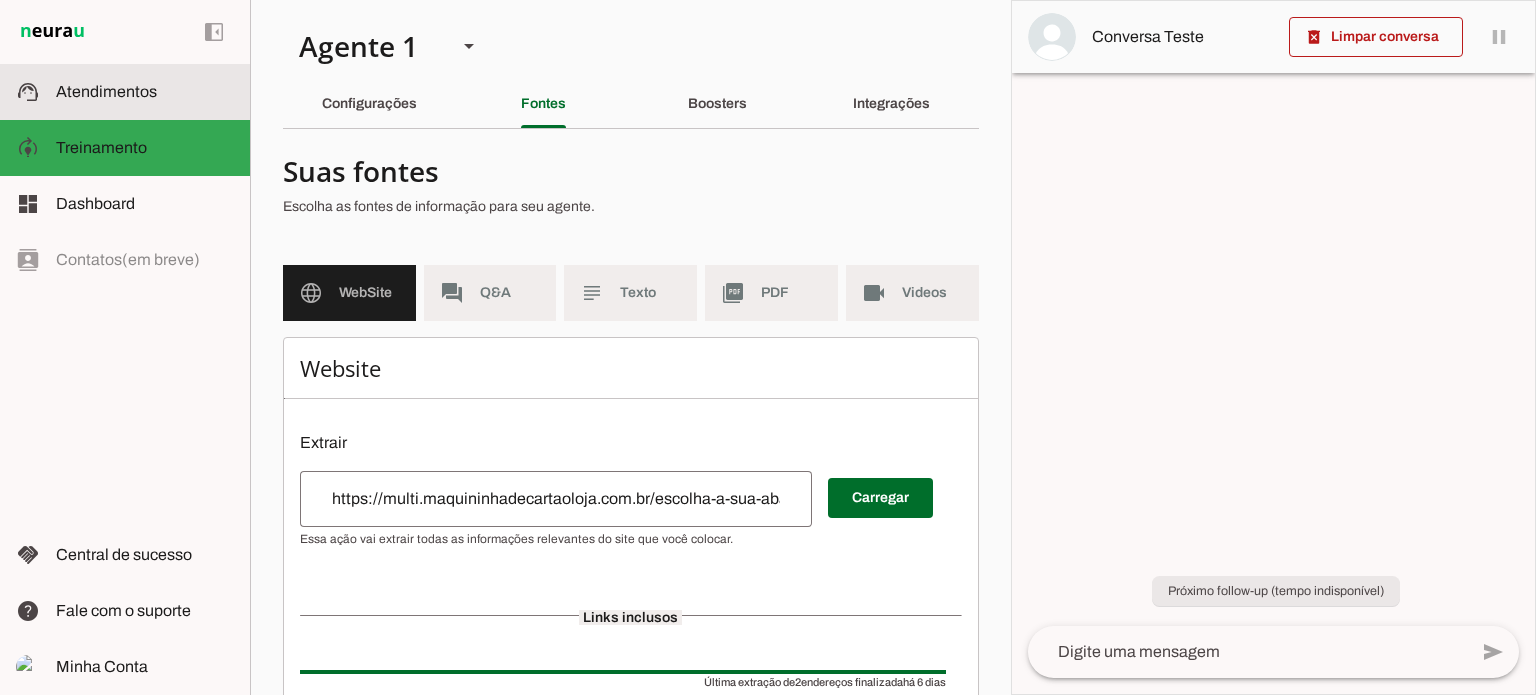 click at bounding box center [145, 92] 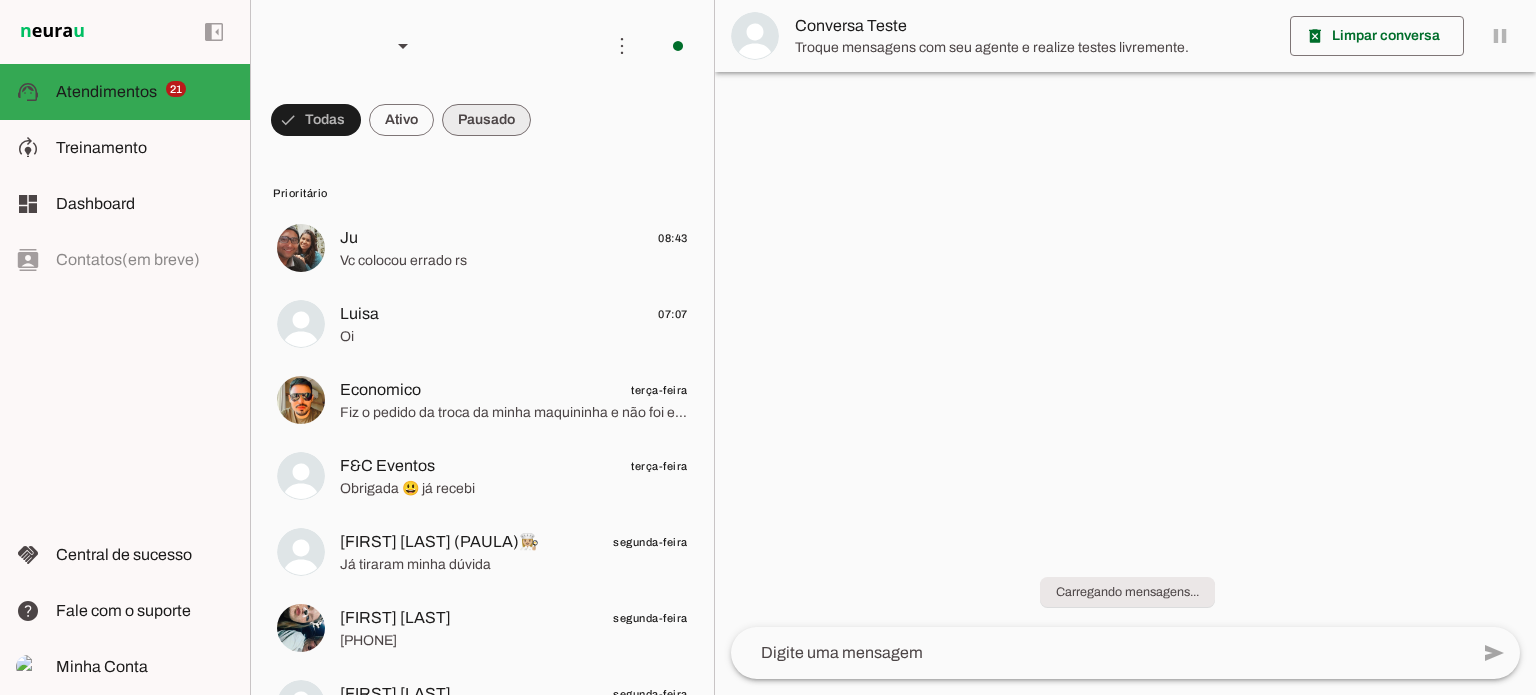 click at bounding box center (316, 120) 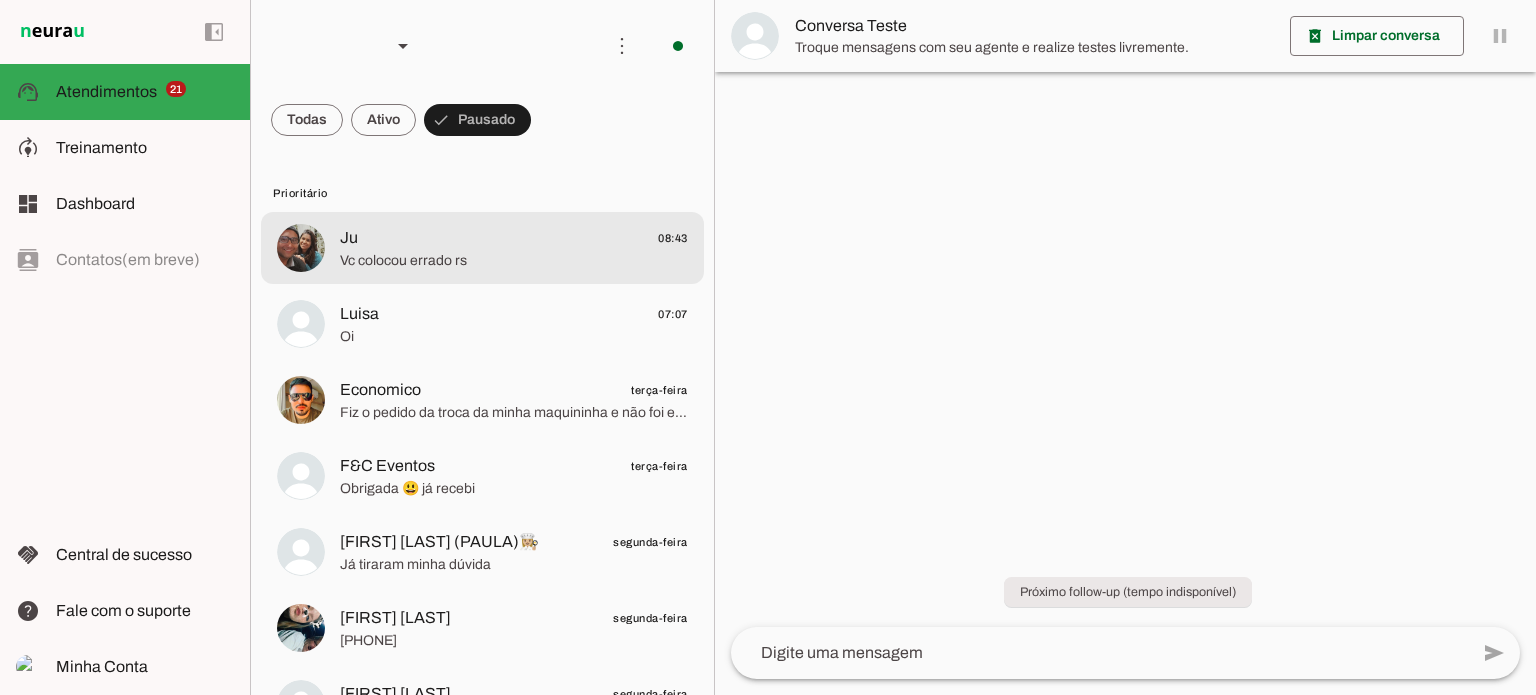 click on "Vc colocou errado rs" 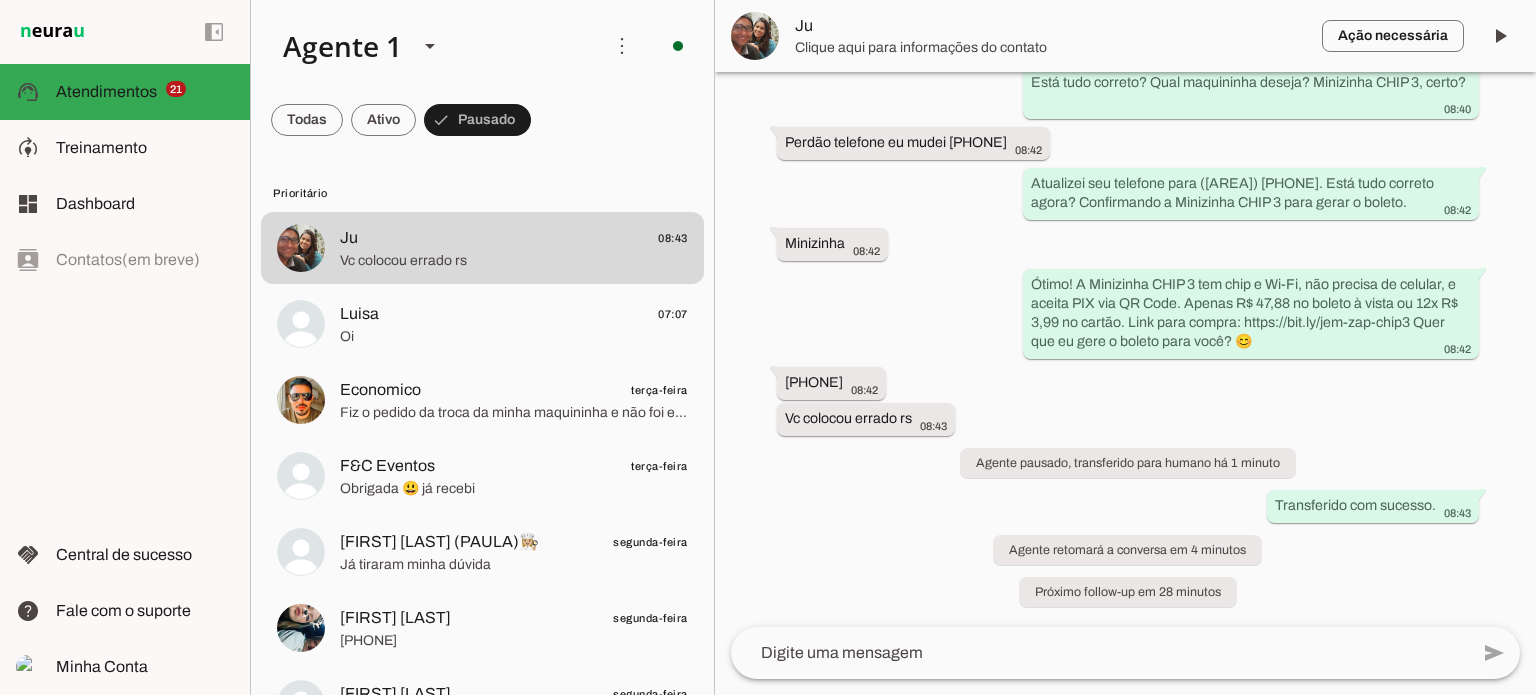 scroll, scrollTop: 1312, scrollLeft: 0, axis: vertical 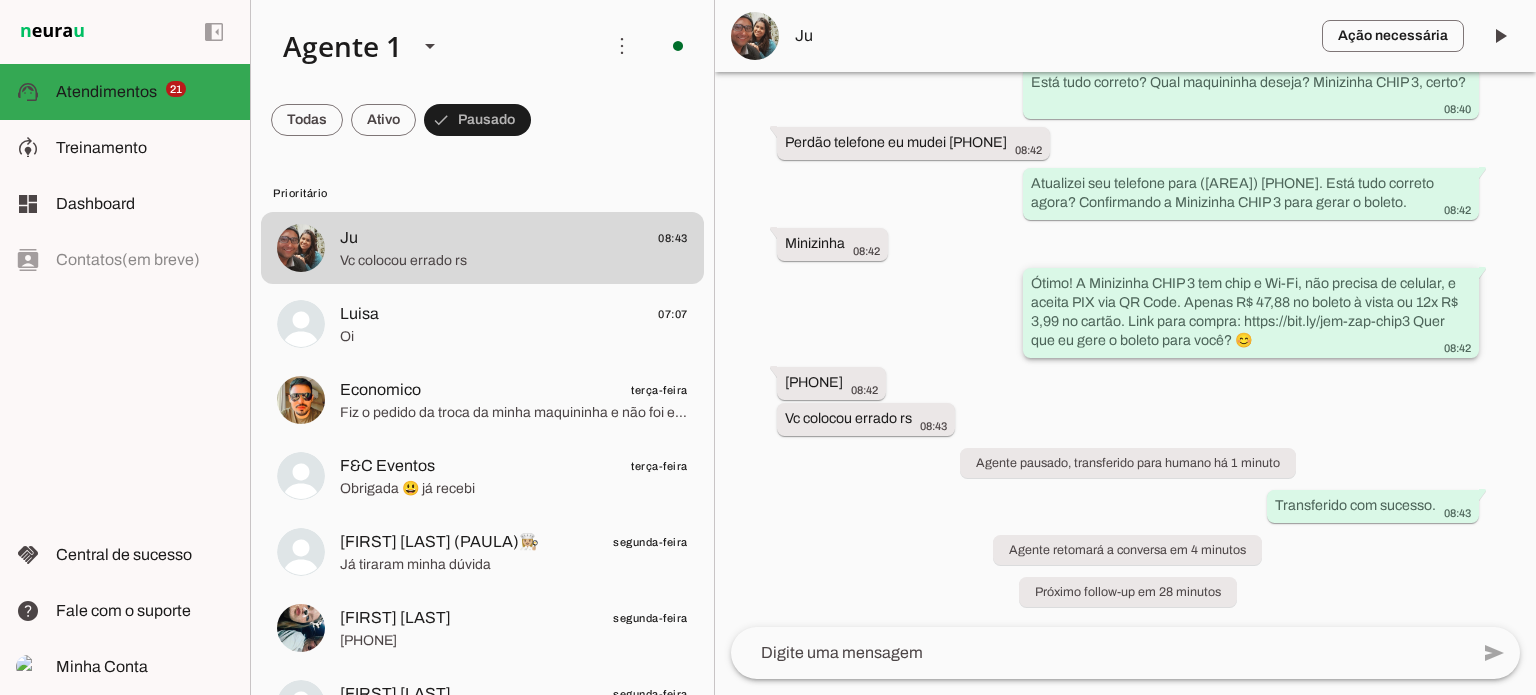 drag, startPoint x: 1242, startPoint y: 315, endPoint x: 1406, endPoint y: 323, distance: 164.195 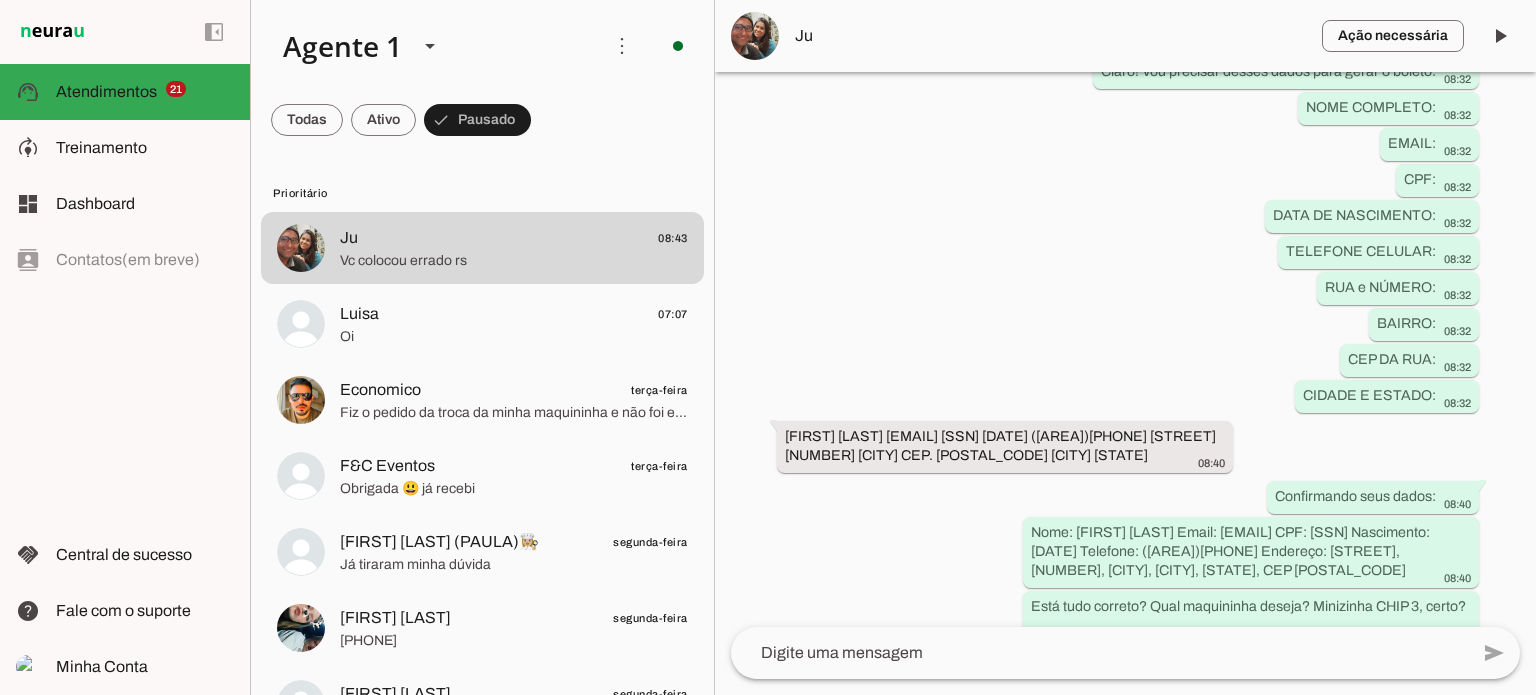 scroll, scrollTop: 712, scrollLeft: 0, axis: vertical 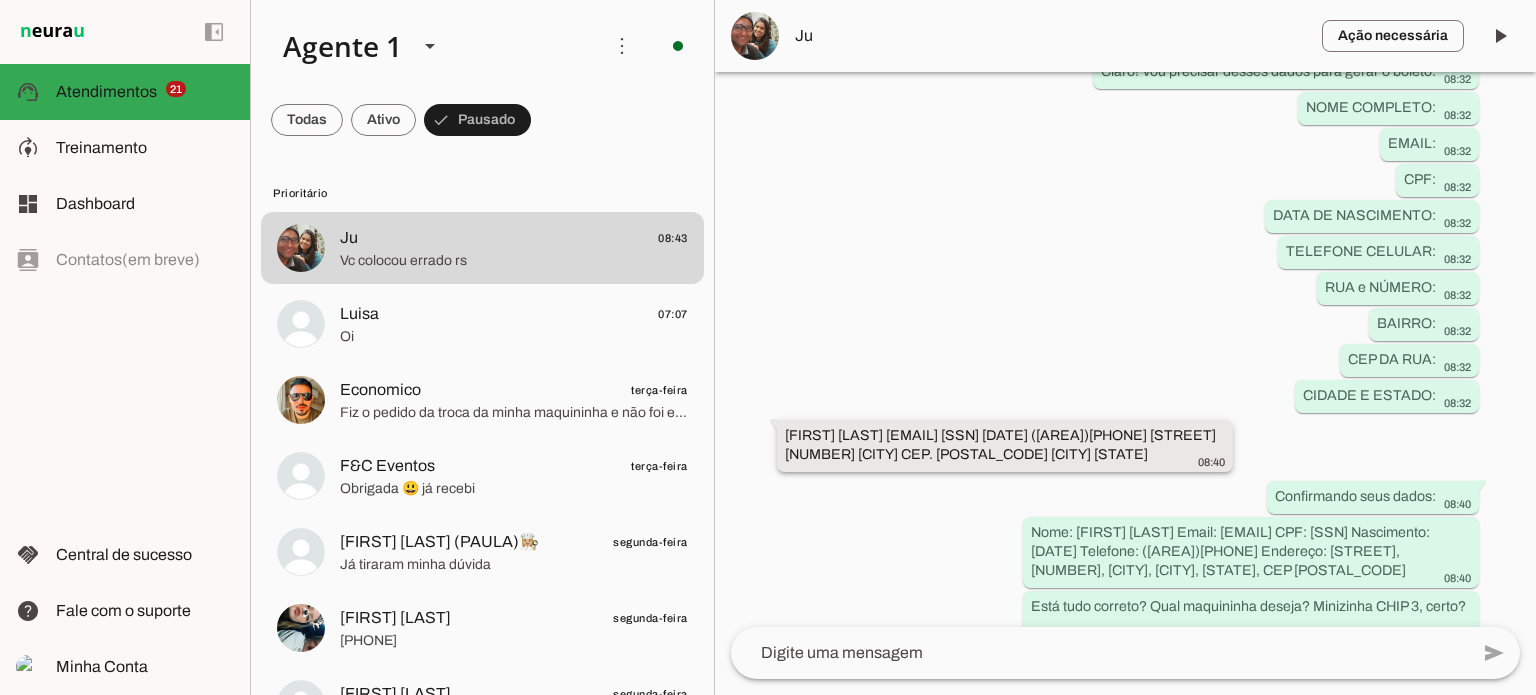 drag, startPoint x: 1075, startPoint y: 455, endPoint x: 790, endPoint y: 463, distance: 285.11224 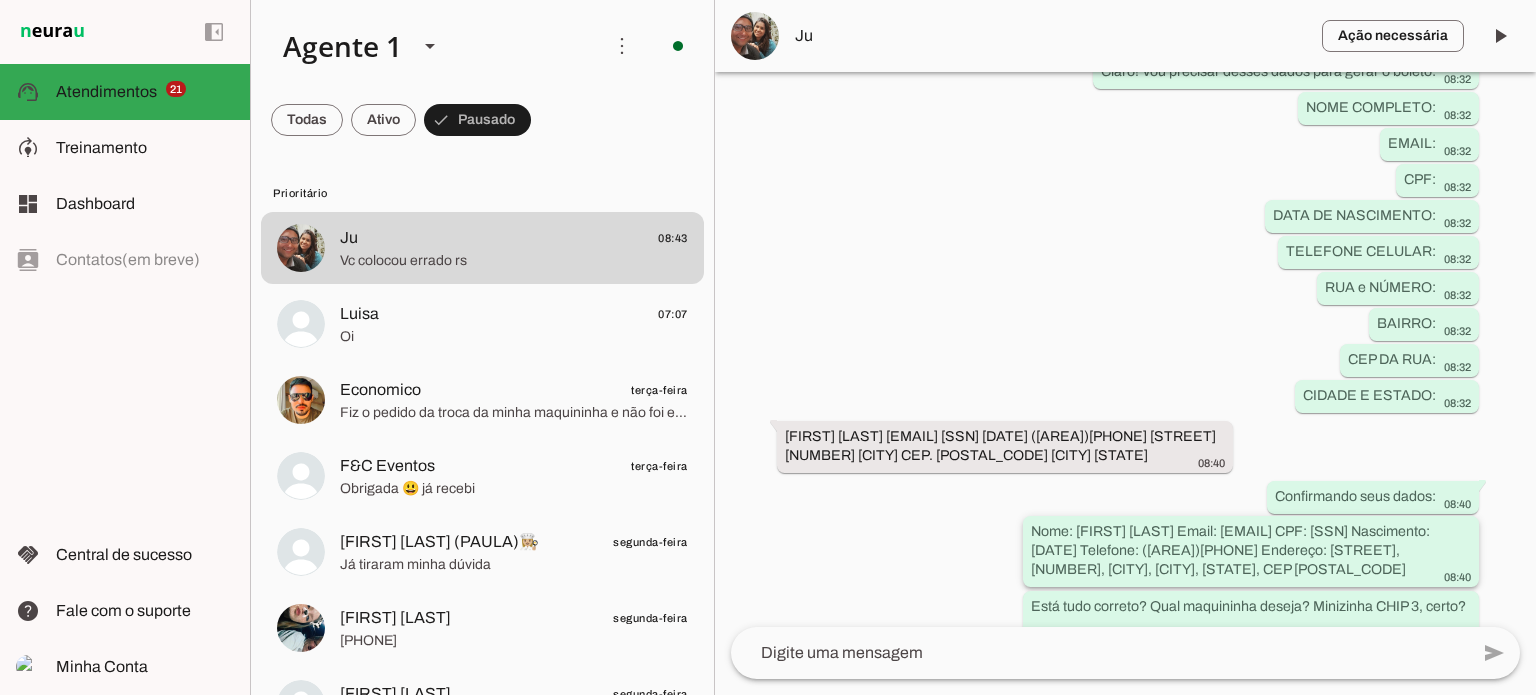 drag, startPoint x: 1028, startPoint y: 591, endPoint x: 1320, endPoint y: 583, distance: 292.10956 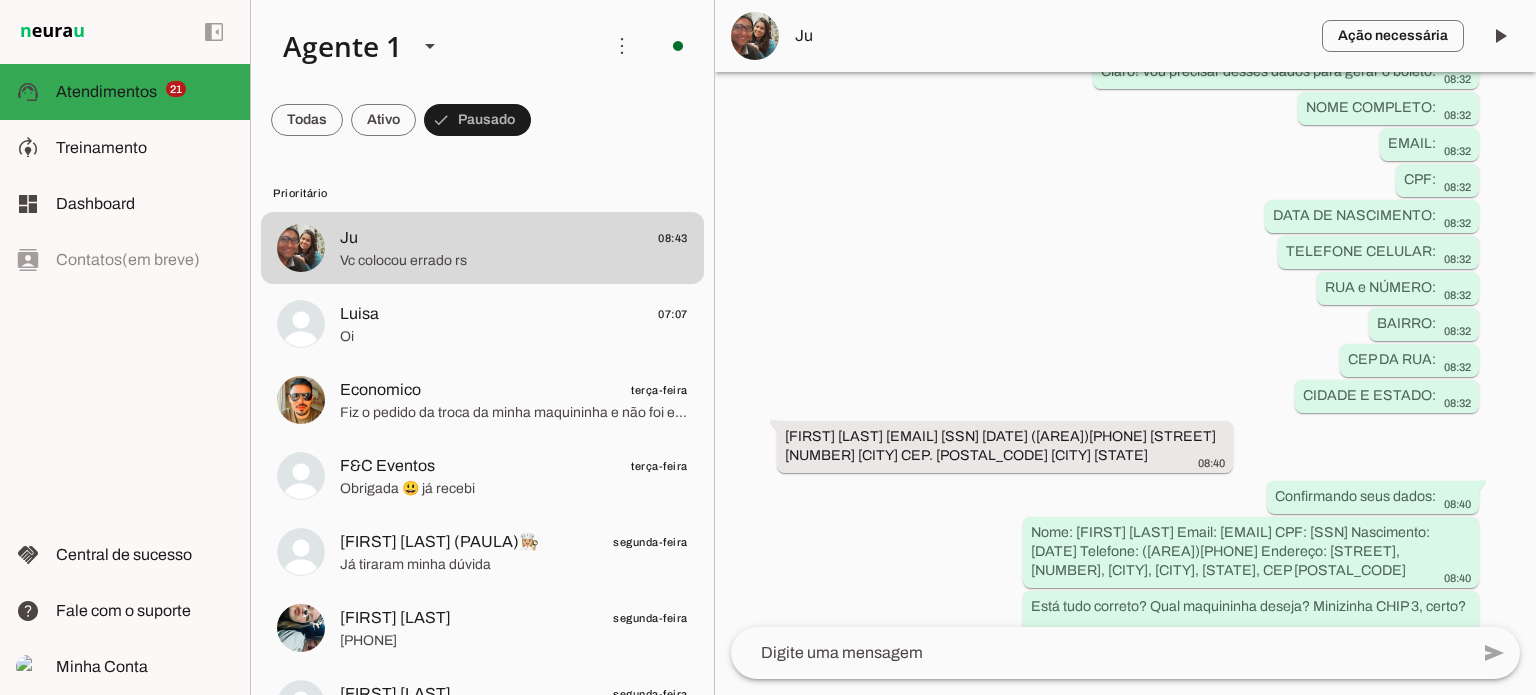 click on "Ju" at bounding box center [1050, 36] 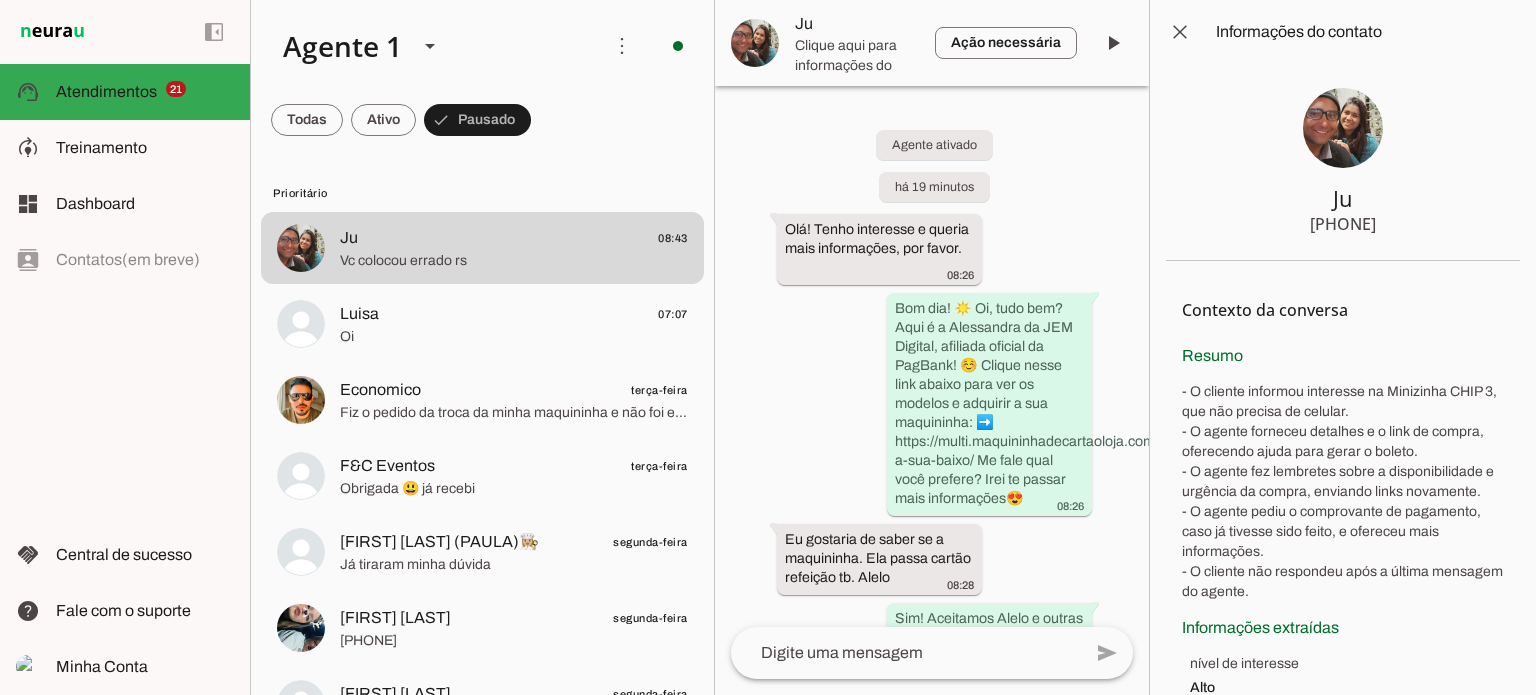 drag, startPoint x: 1413, startPoint y: 223, endPoint x: 1300, endPoint y: 235, distance: 113.63538 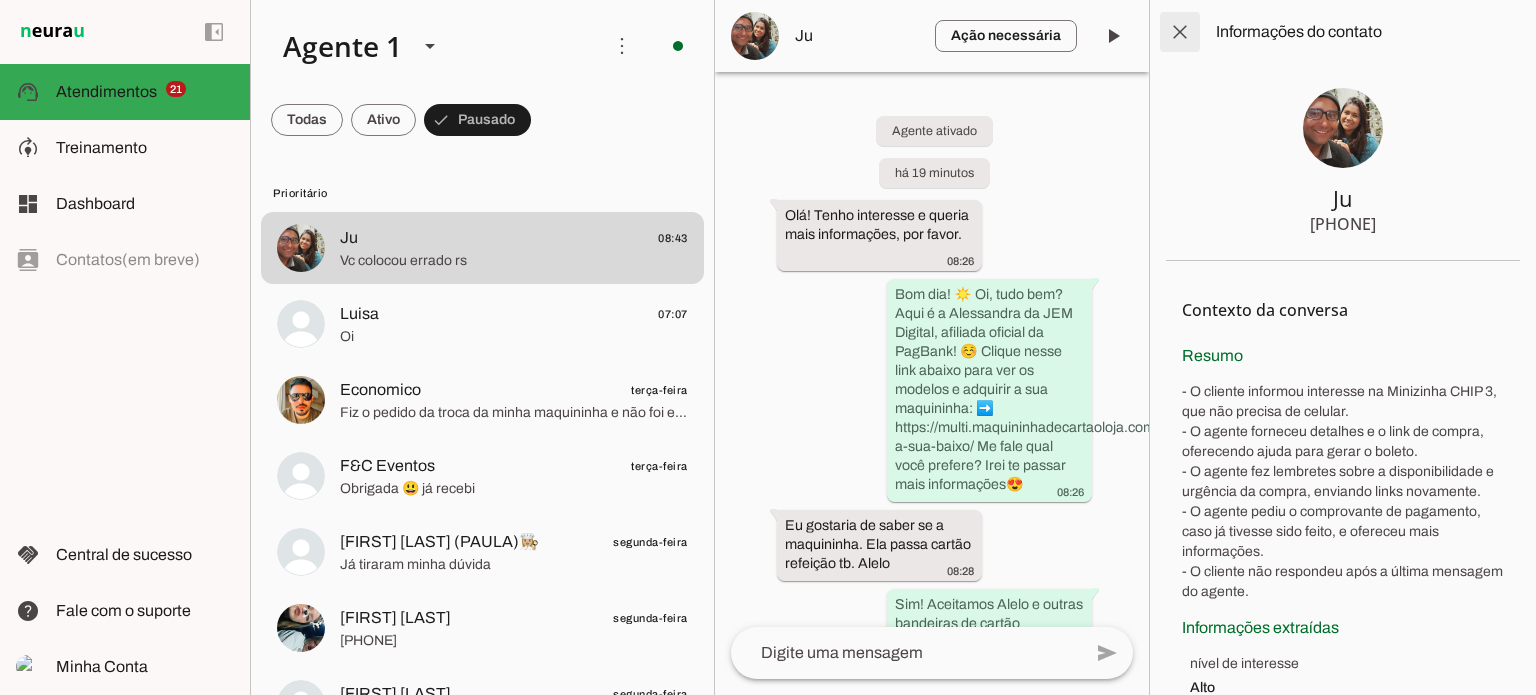 click at bounding box center (1180, 32) 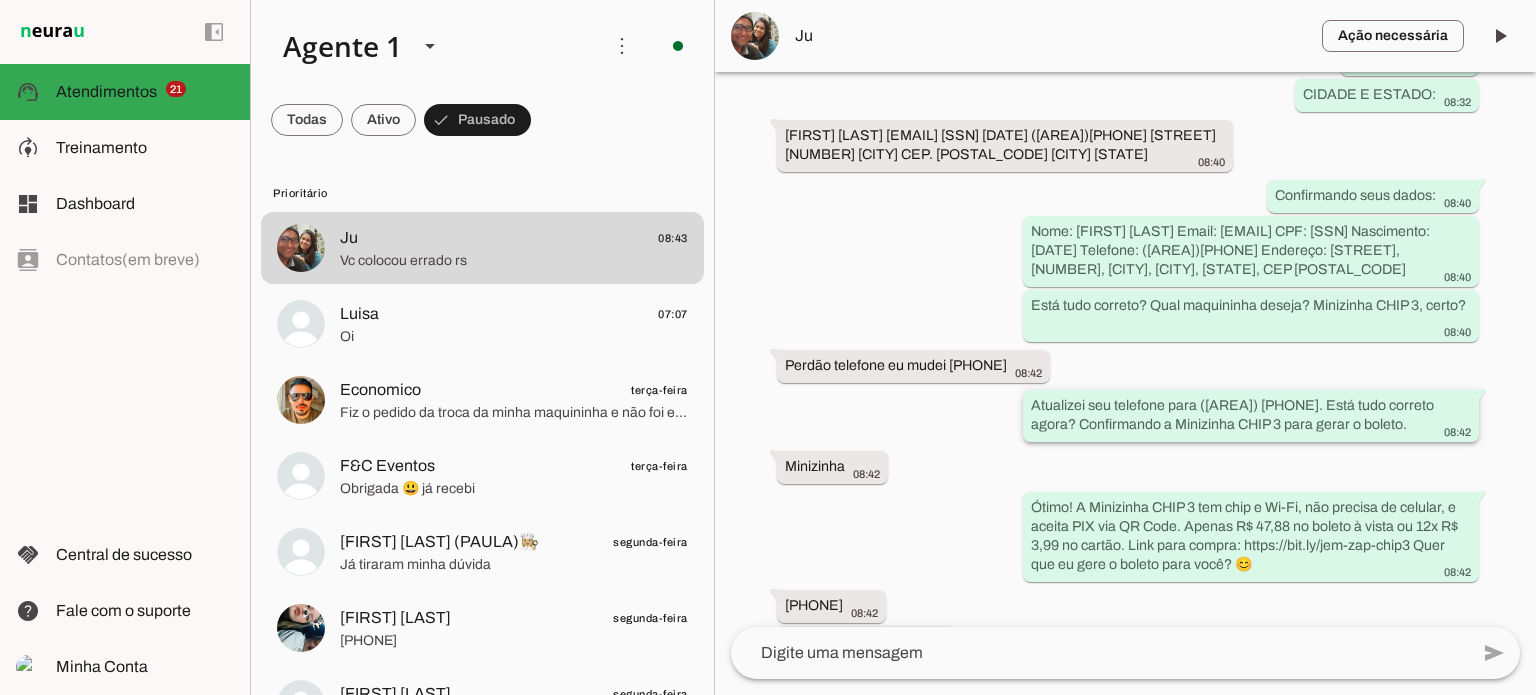 scroll, scrollTop: 1012, scrollLeft: 0, axis: vertical 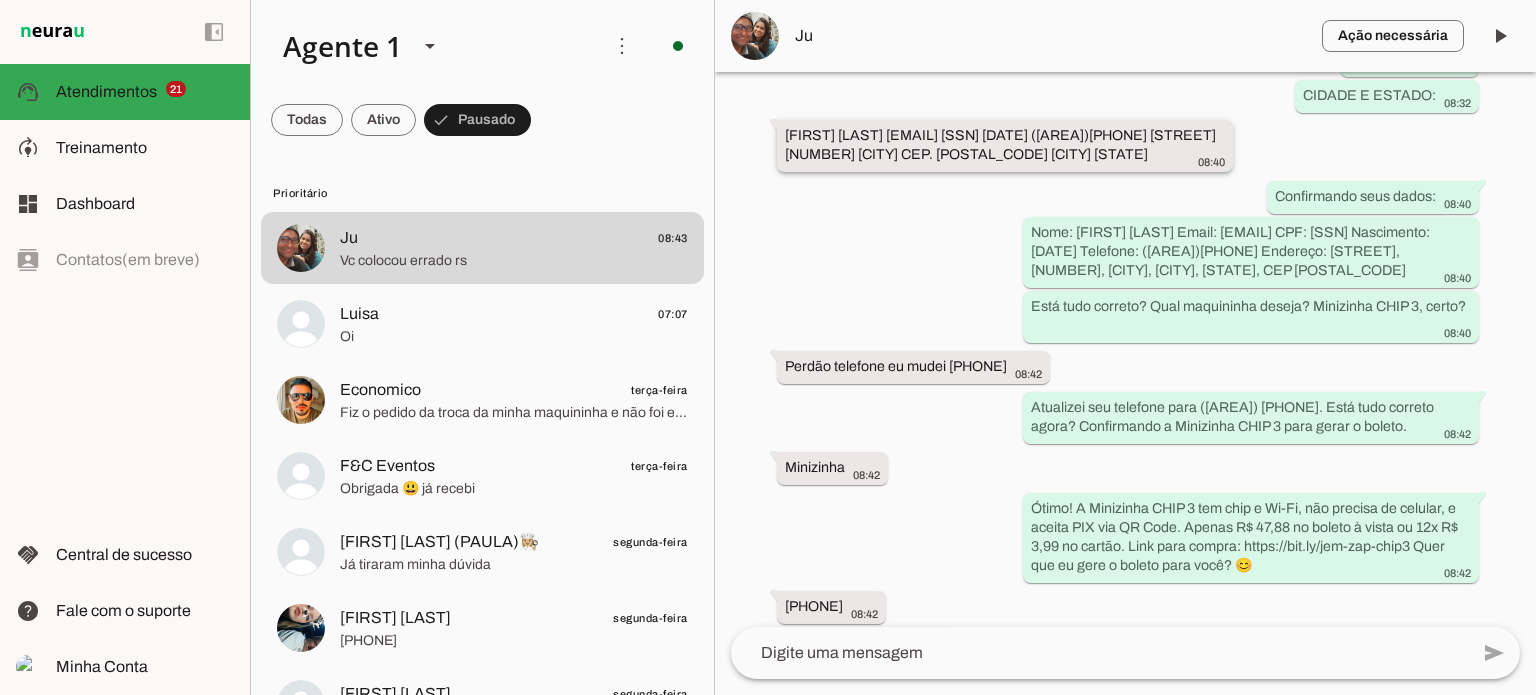 drag, startPoint x: 792, startPoint y: 131, endPoint x: 1028, endPoint y: 137, distance: 236.07626 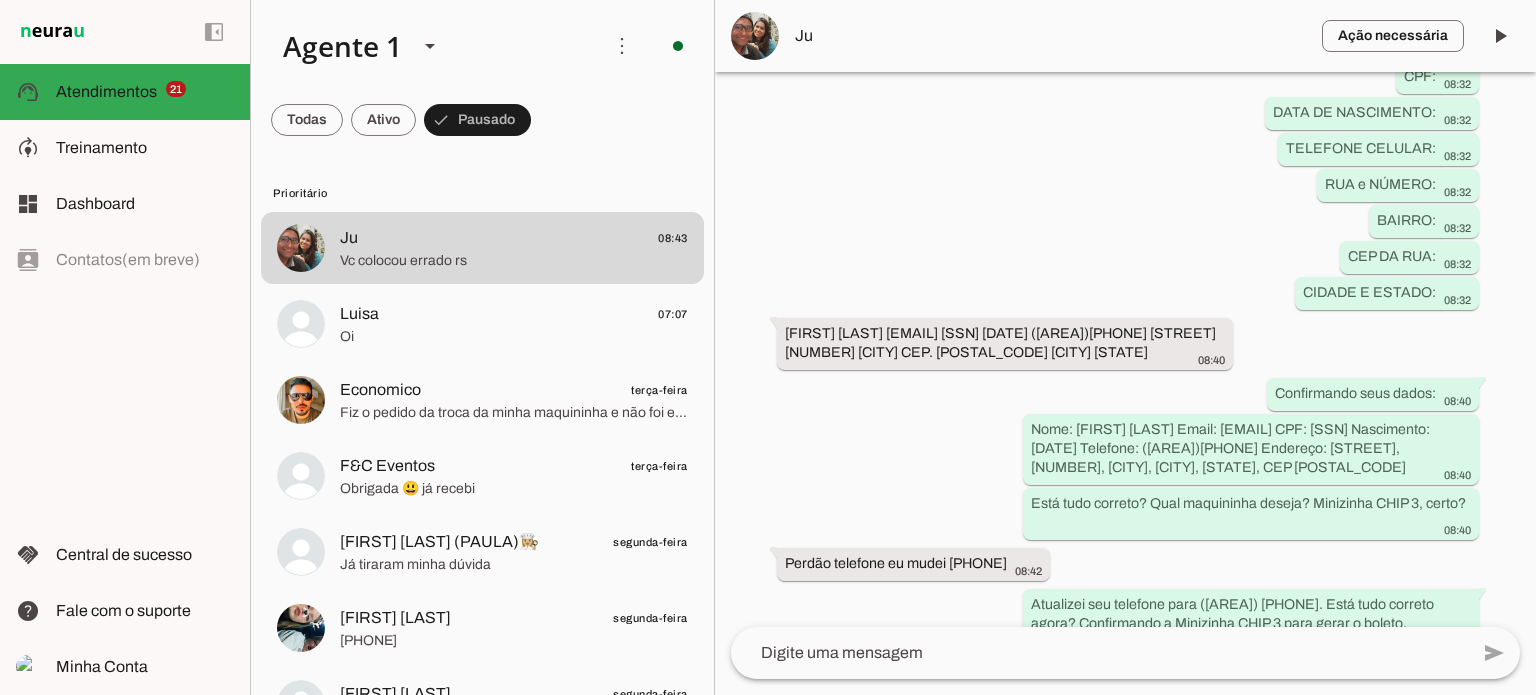scroll, scrollTop: 812, scrollLeft: 0, axis: vertical 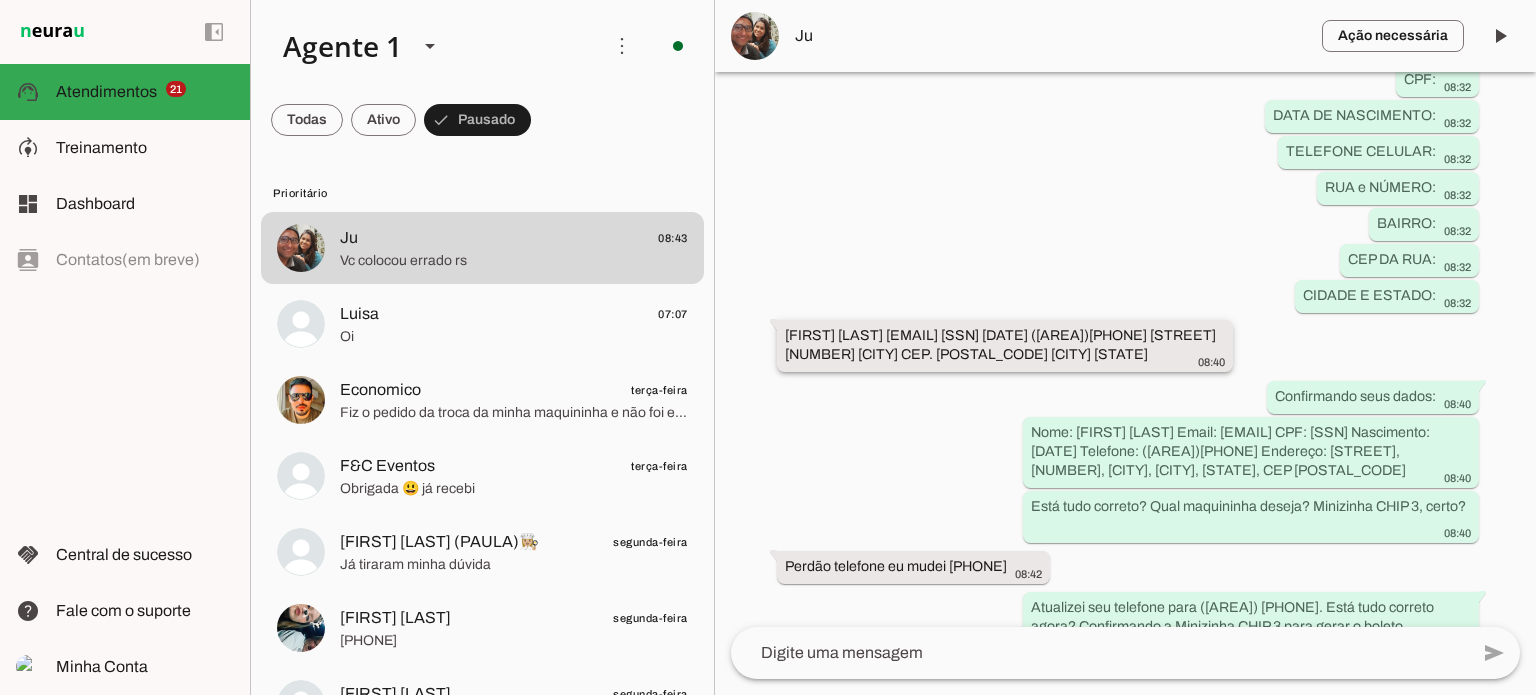 drag, startPoint x: 1079, startPoint y: 352, endPoint x: 1193, endPoint y: 352, distance: 114 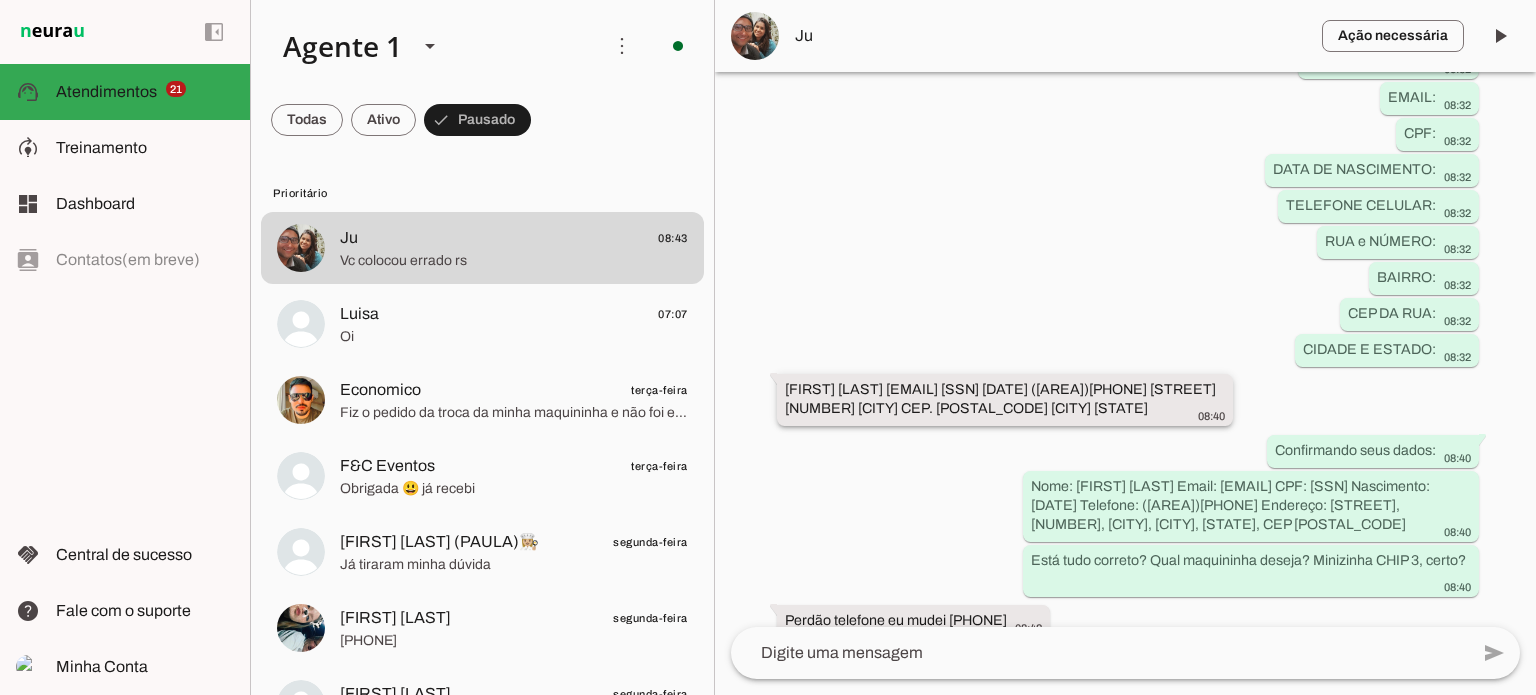 scroll, scrollTop: 1100, scrollLeft: 0, axis: vertical 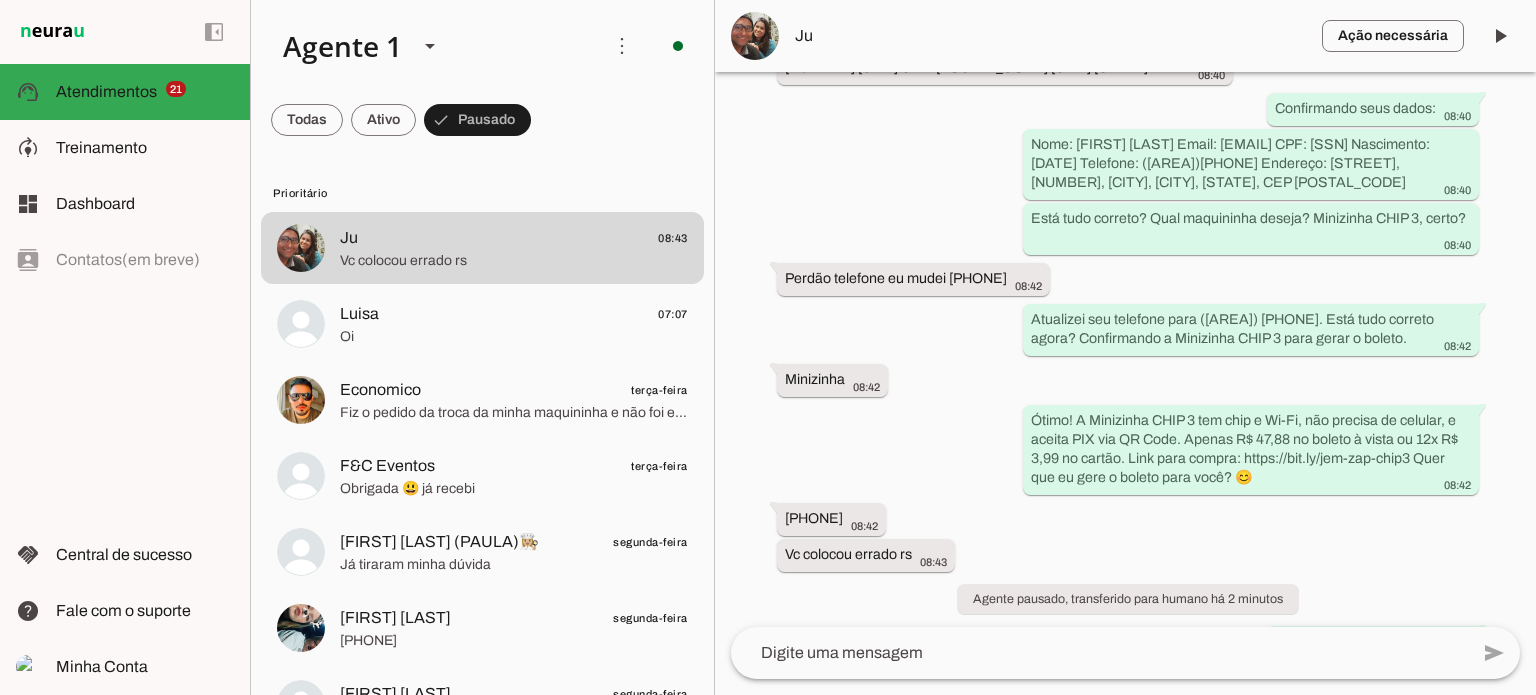 click on "Ju" at bounding box center (1050, 36) 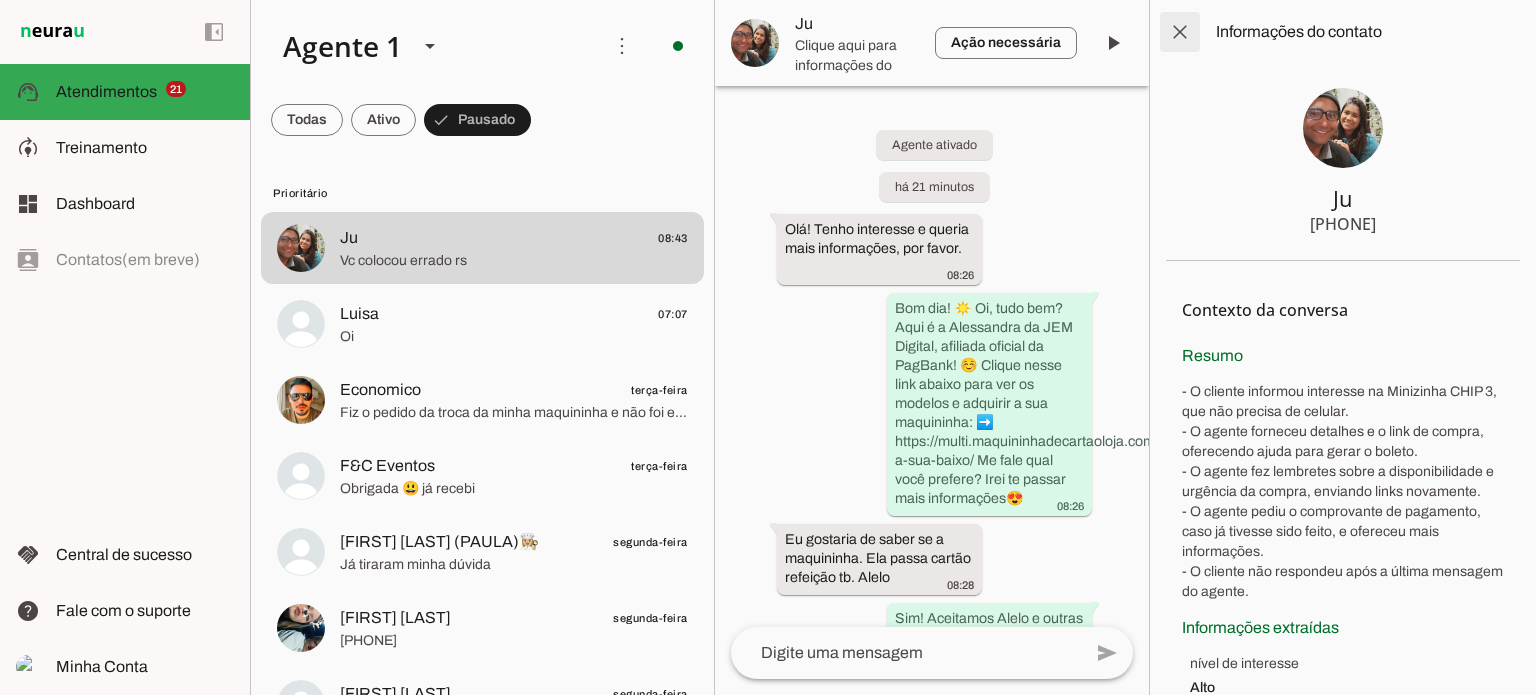 click at bounding box center [1180, 32] 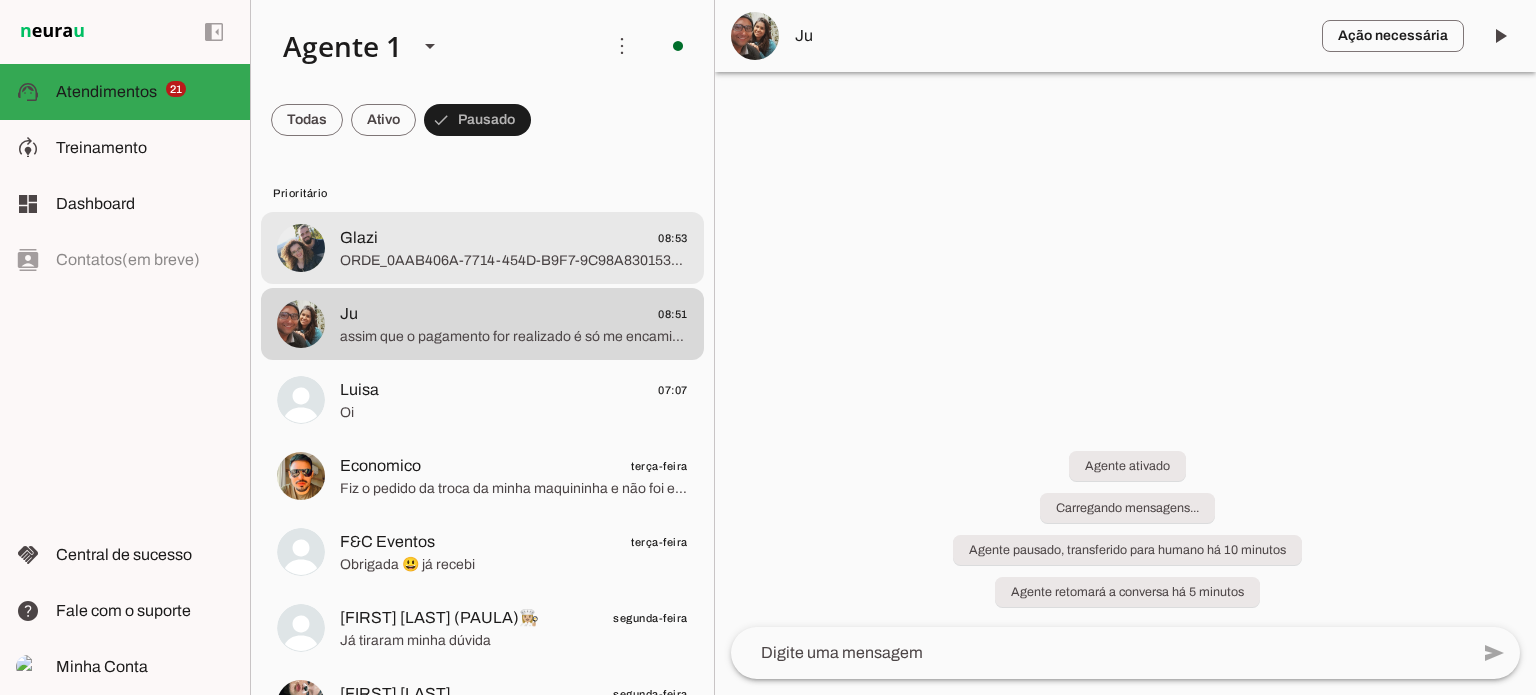 click on "Glazi
08:53" 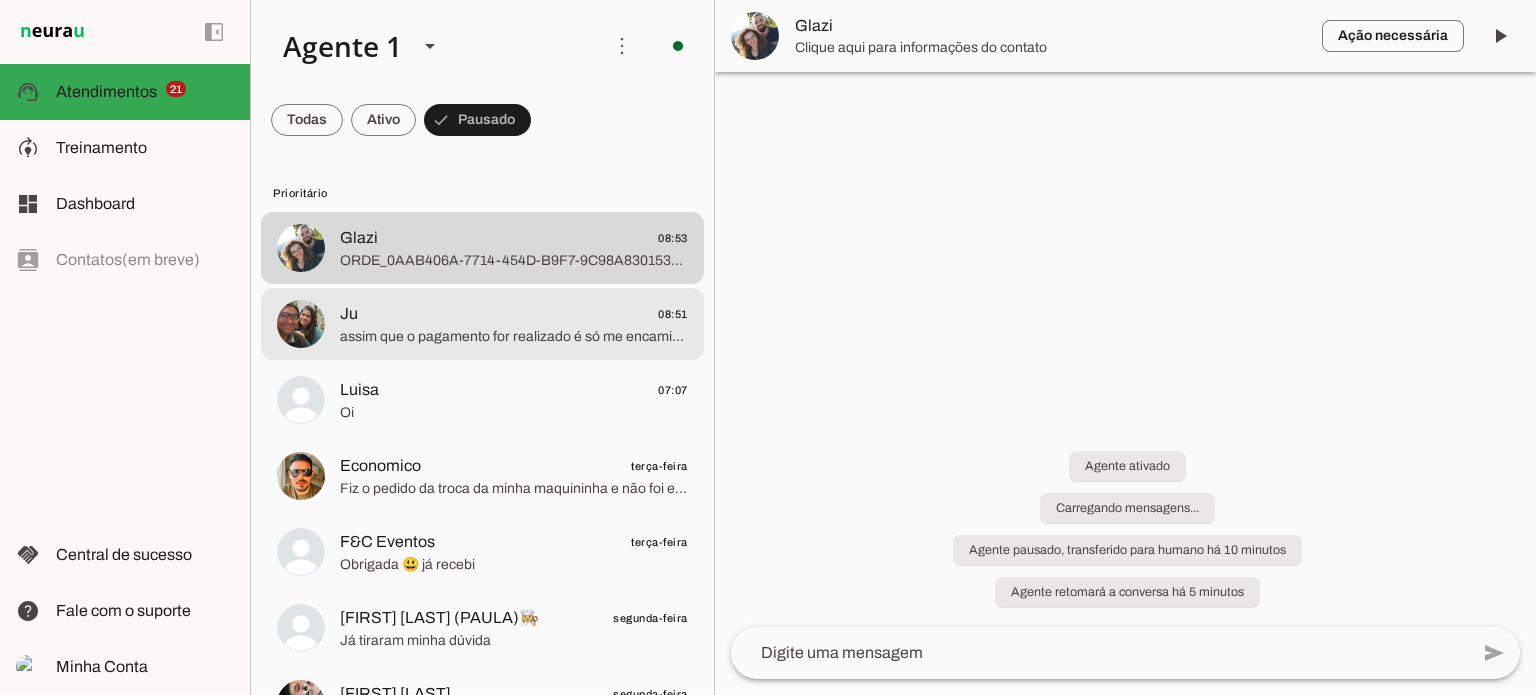 click on "assim que o pagamento for realizado é só me encaminahr o comprovante para eu agilizar seu envio" 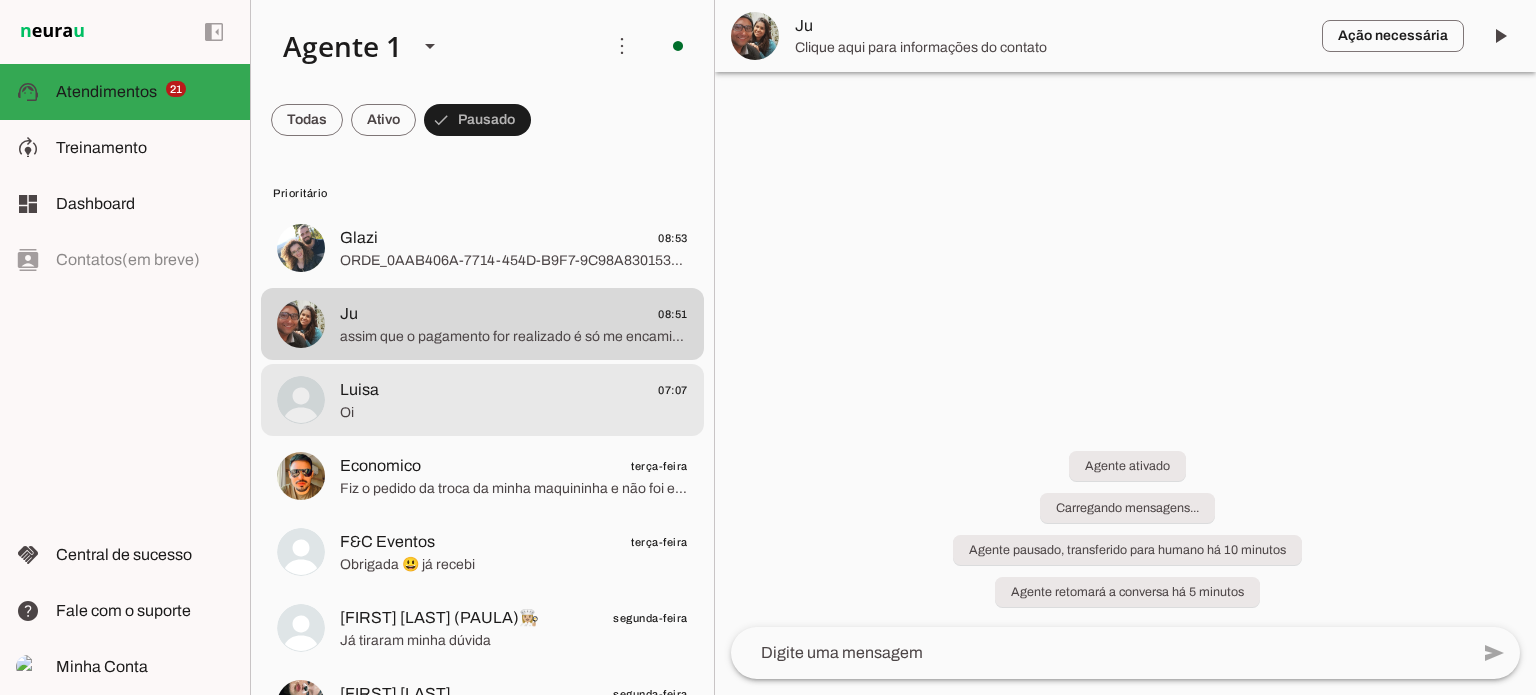 click on "Luisa
07:07" 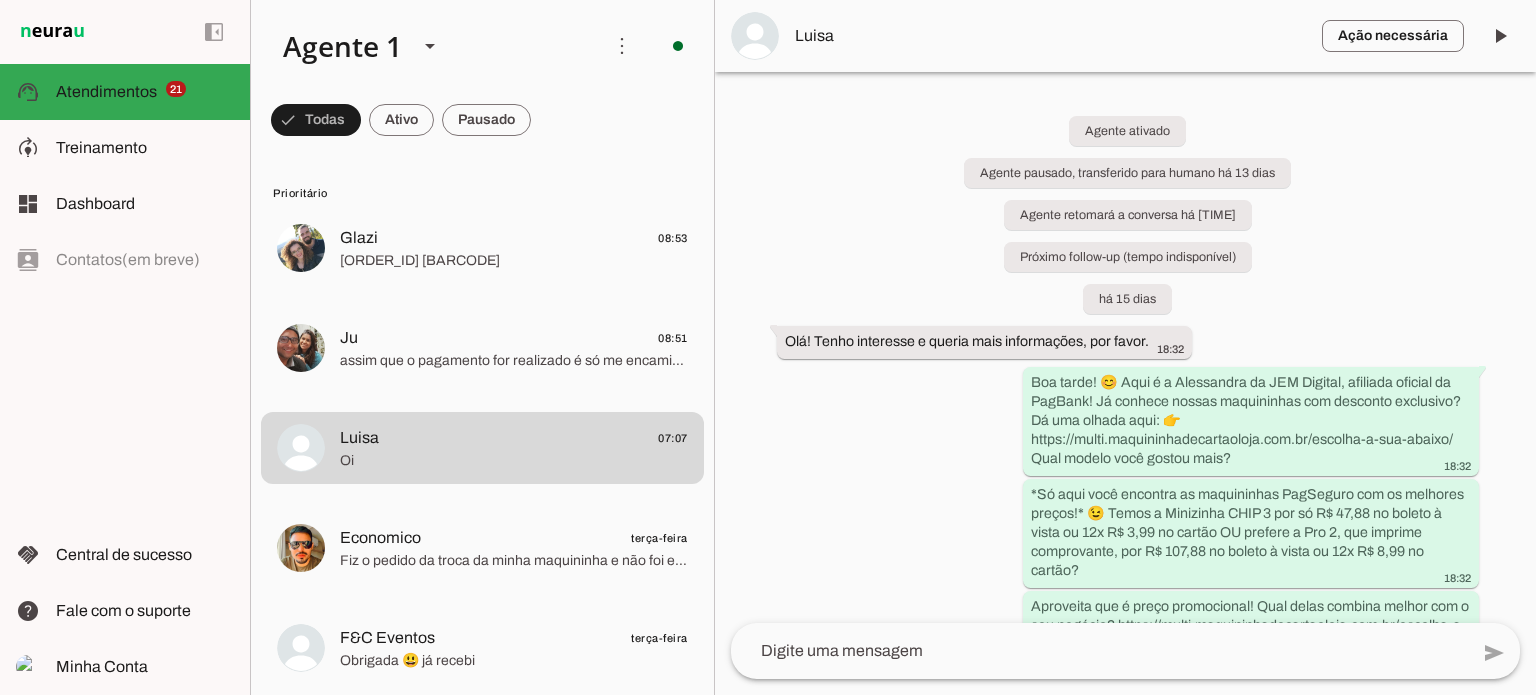 scroll, scrollTop: 0, scrollLeft: 0, axis: both 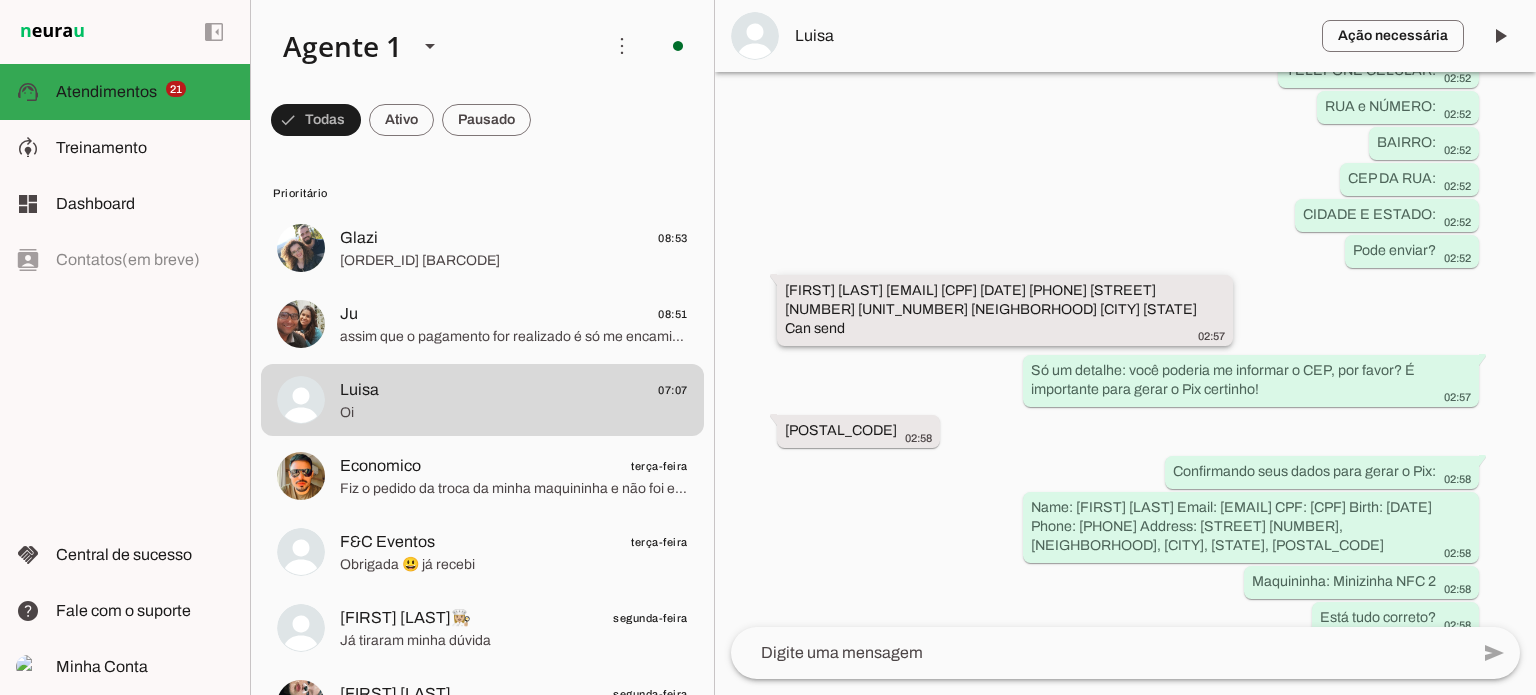 drag, startPoint x: 936, startPoint y: 324, endPoint x: 1099, endPoint y: 331, distance: 163.15024 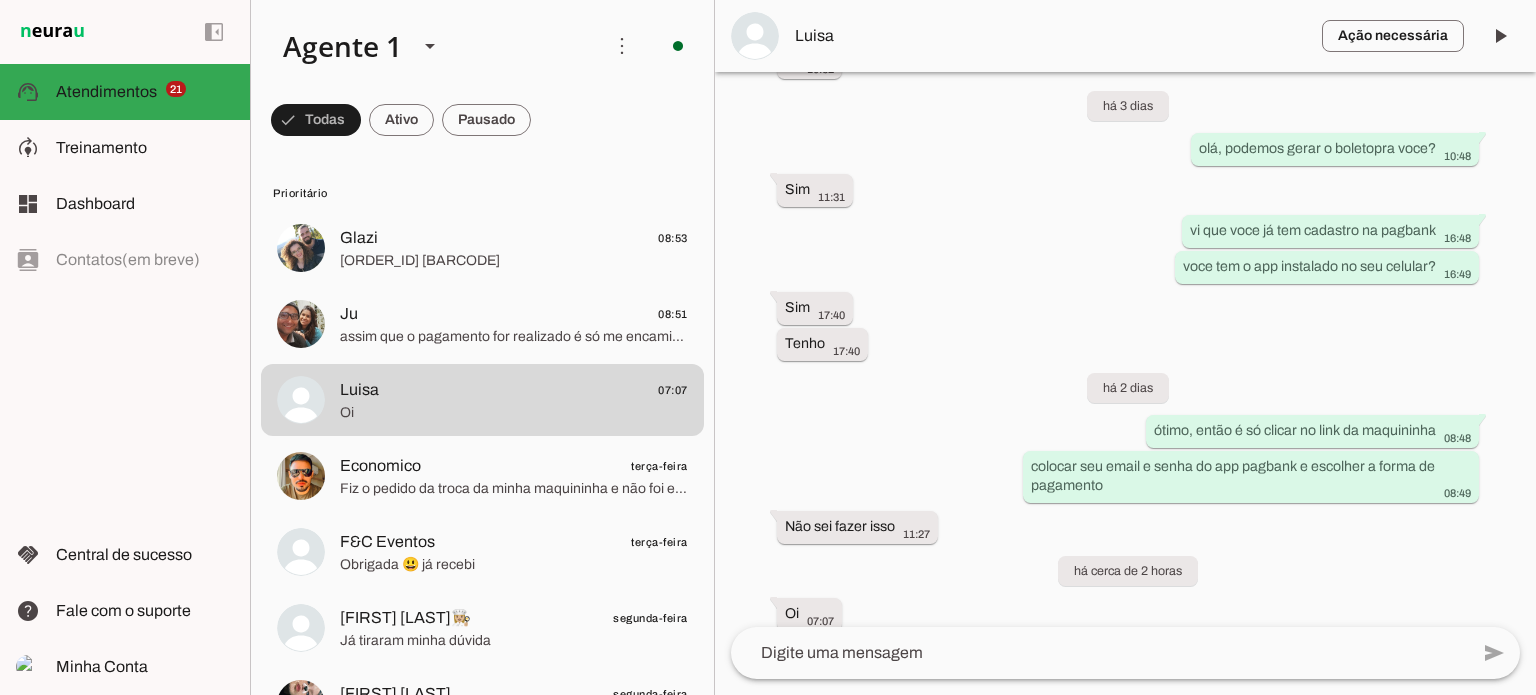 scroll, scrollTop: 4960, scrollLeft: 0, axis: vertical 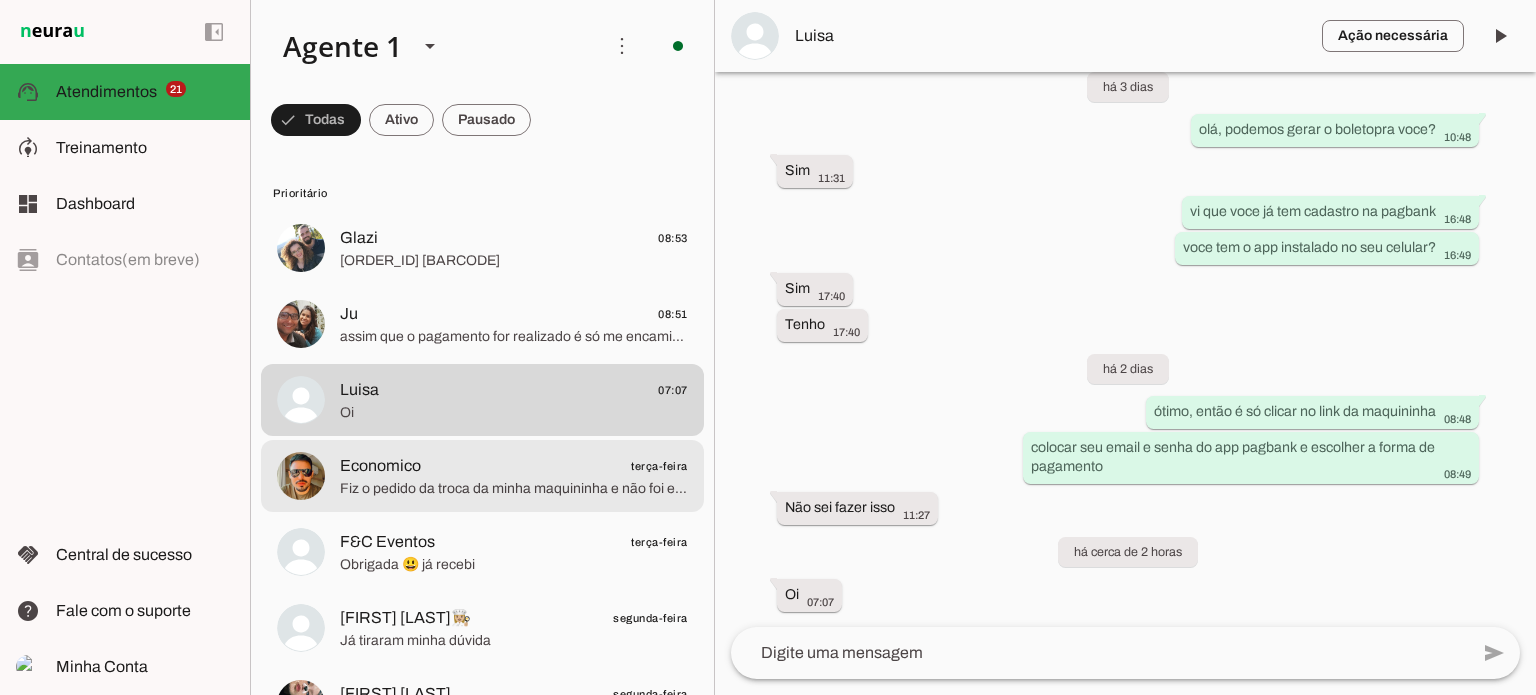 click on "Fiz o pedido da troca da minha maquininha e não foi entregue desde o ano passado" 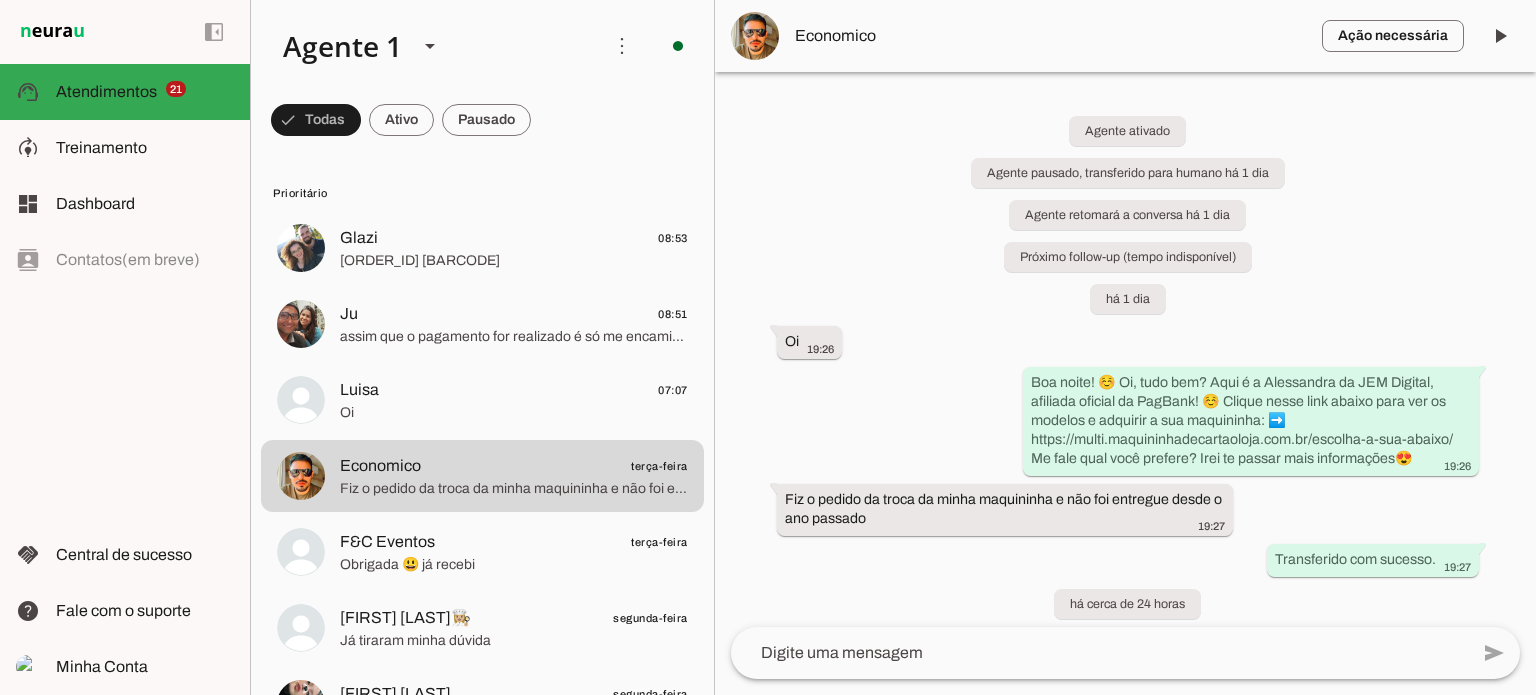 scroll, scrollTop: 308, scrollLeft: 0, axis: vertical 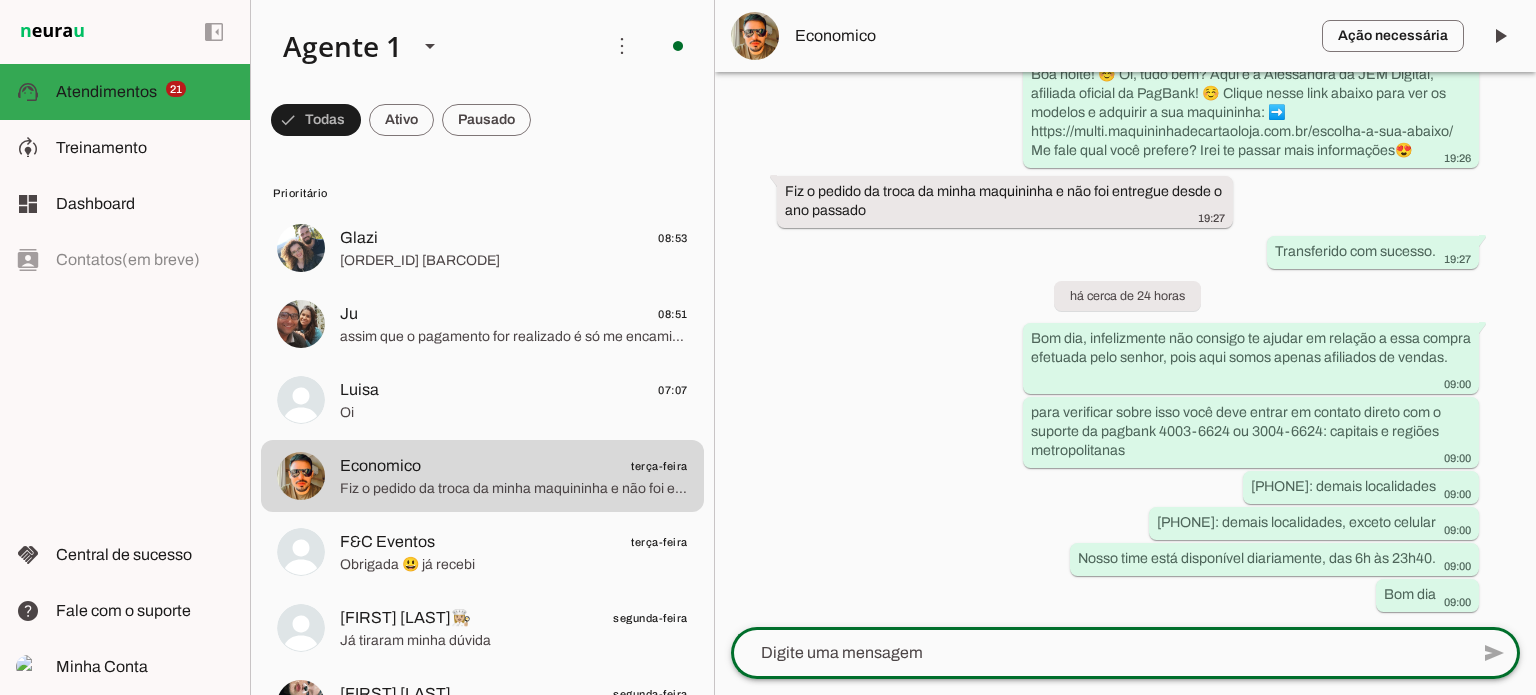 click 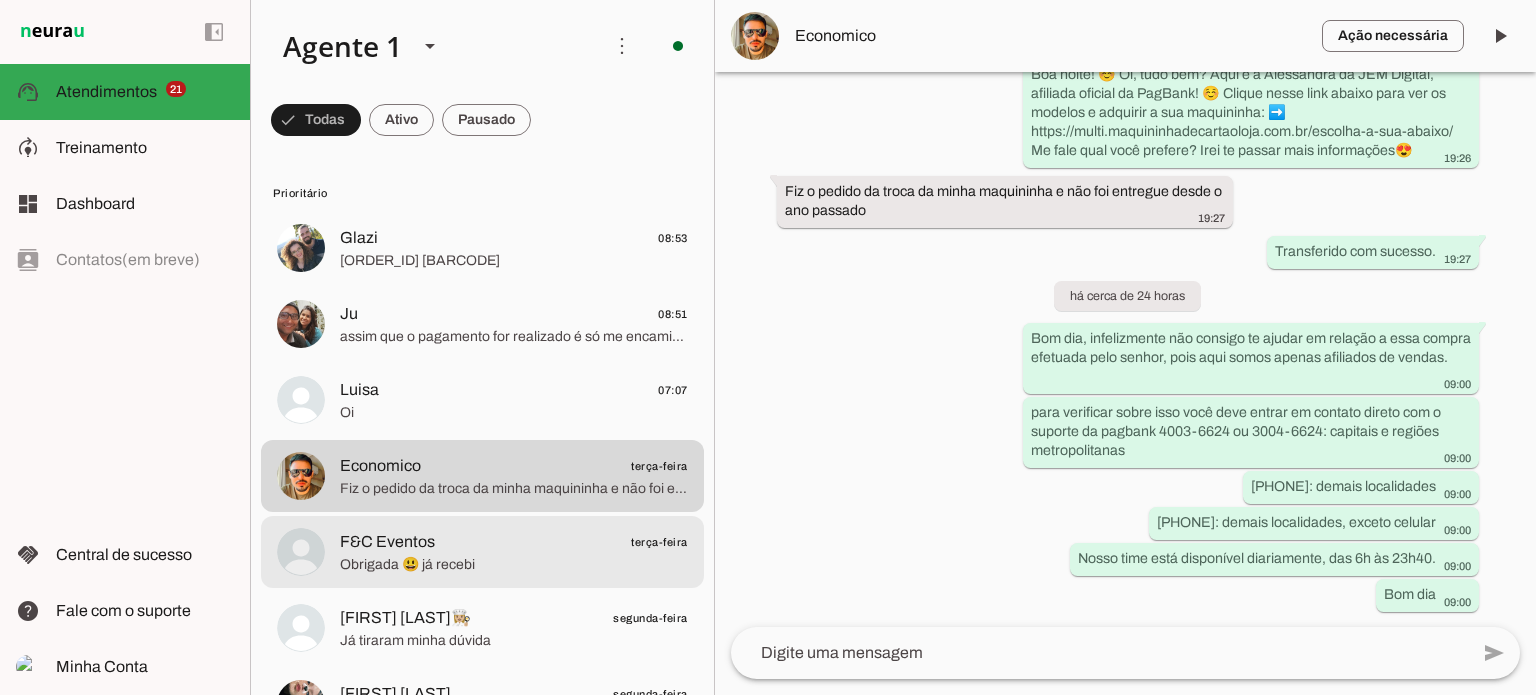 click on "F&C Eventos
terça-feira" 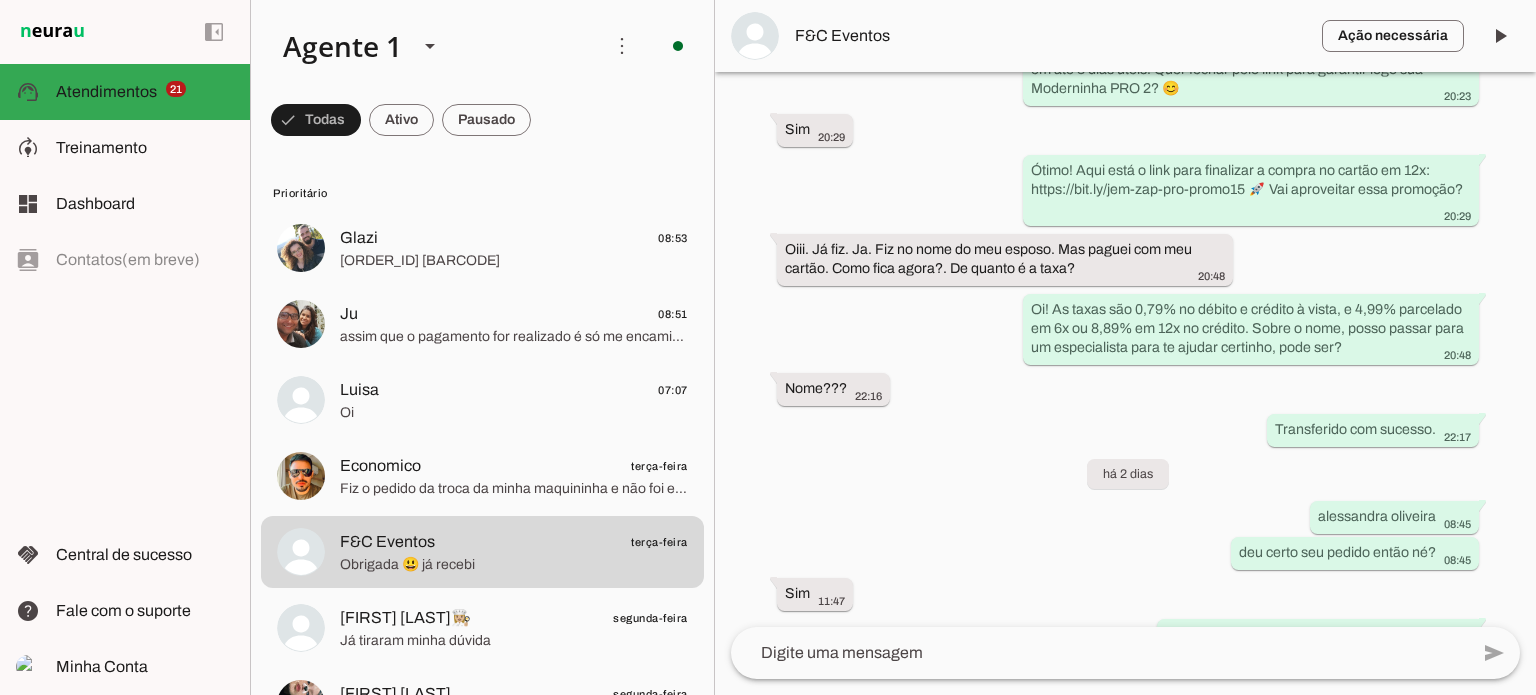 scroll, scrollTop: 2135, scrollLeft: 0, axis: vertical 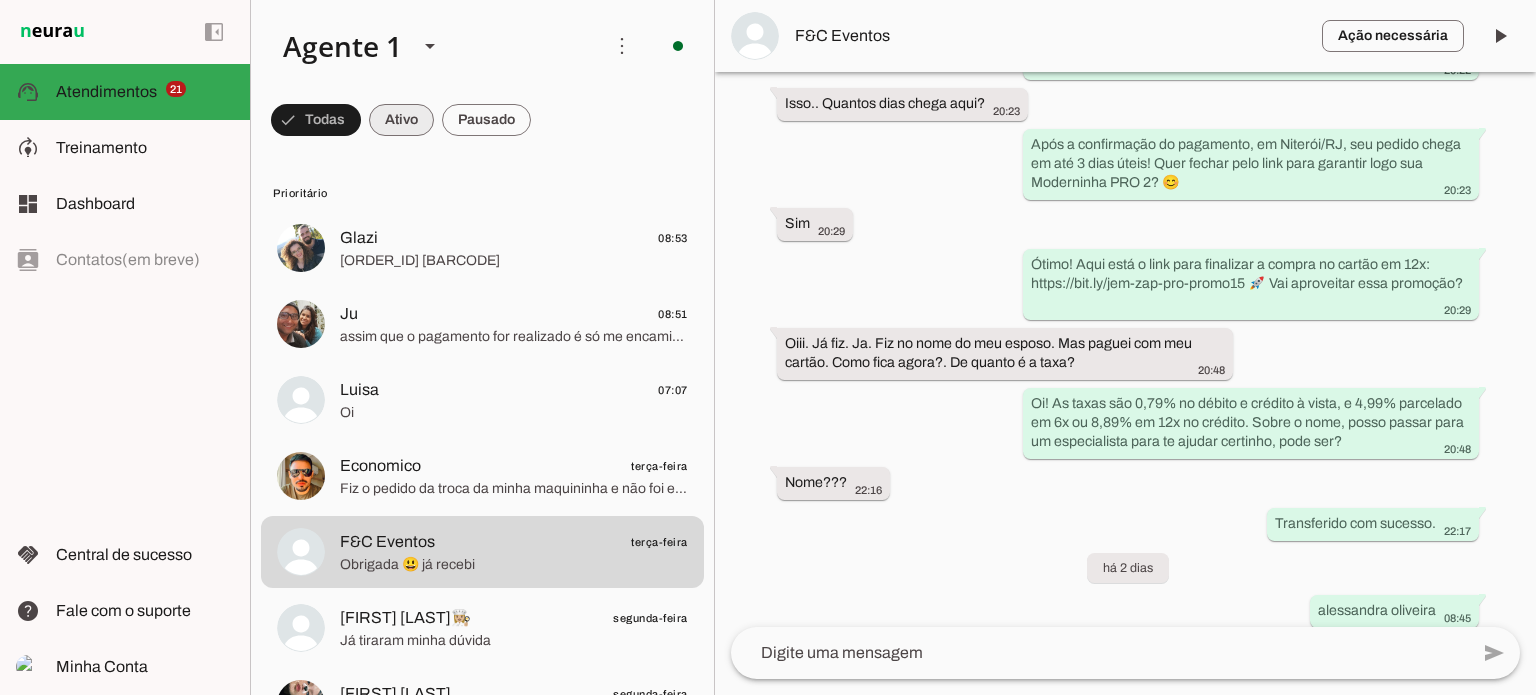 drag, startPoint x: 408, startPoint y: 127, endPoint x: 401, endPoint y: 173, distance: 46.52956 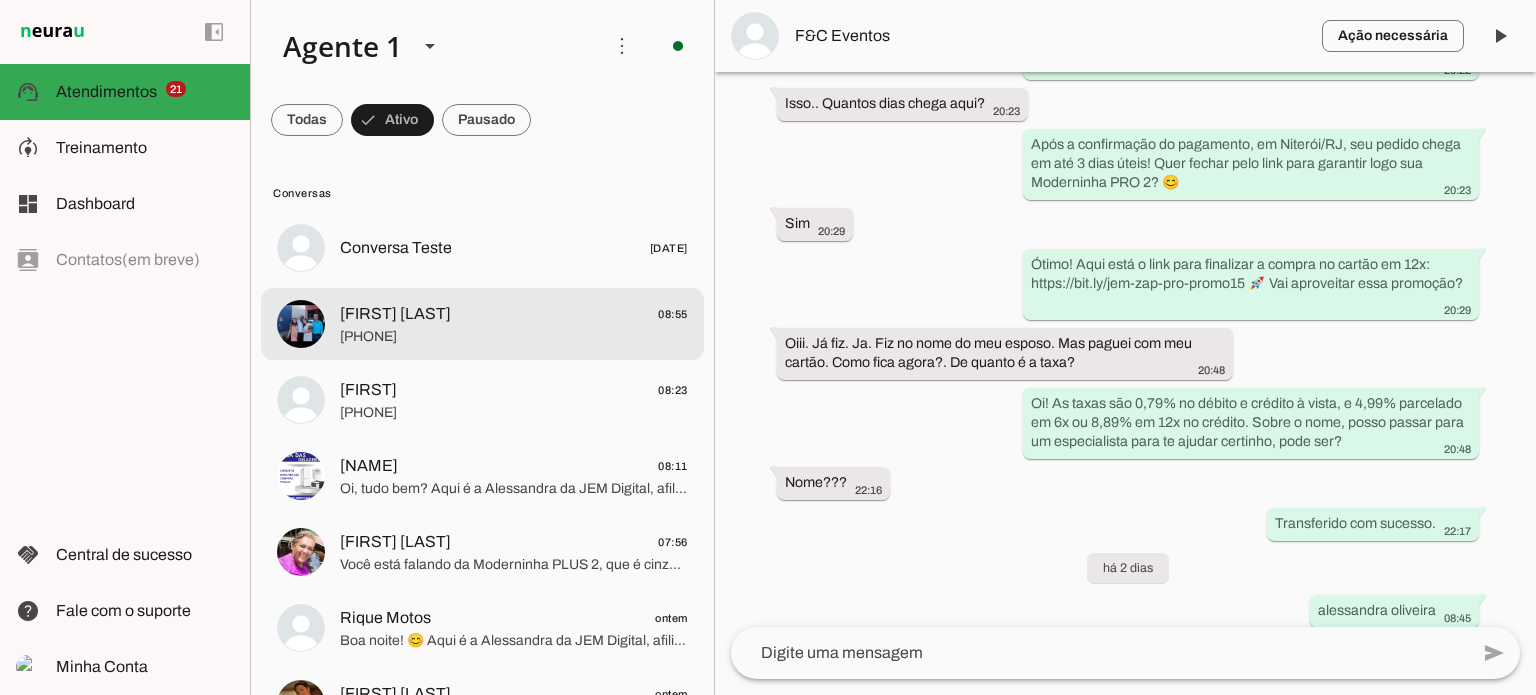 click on "[PHONE]" 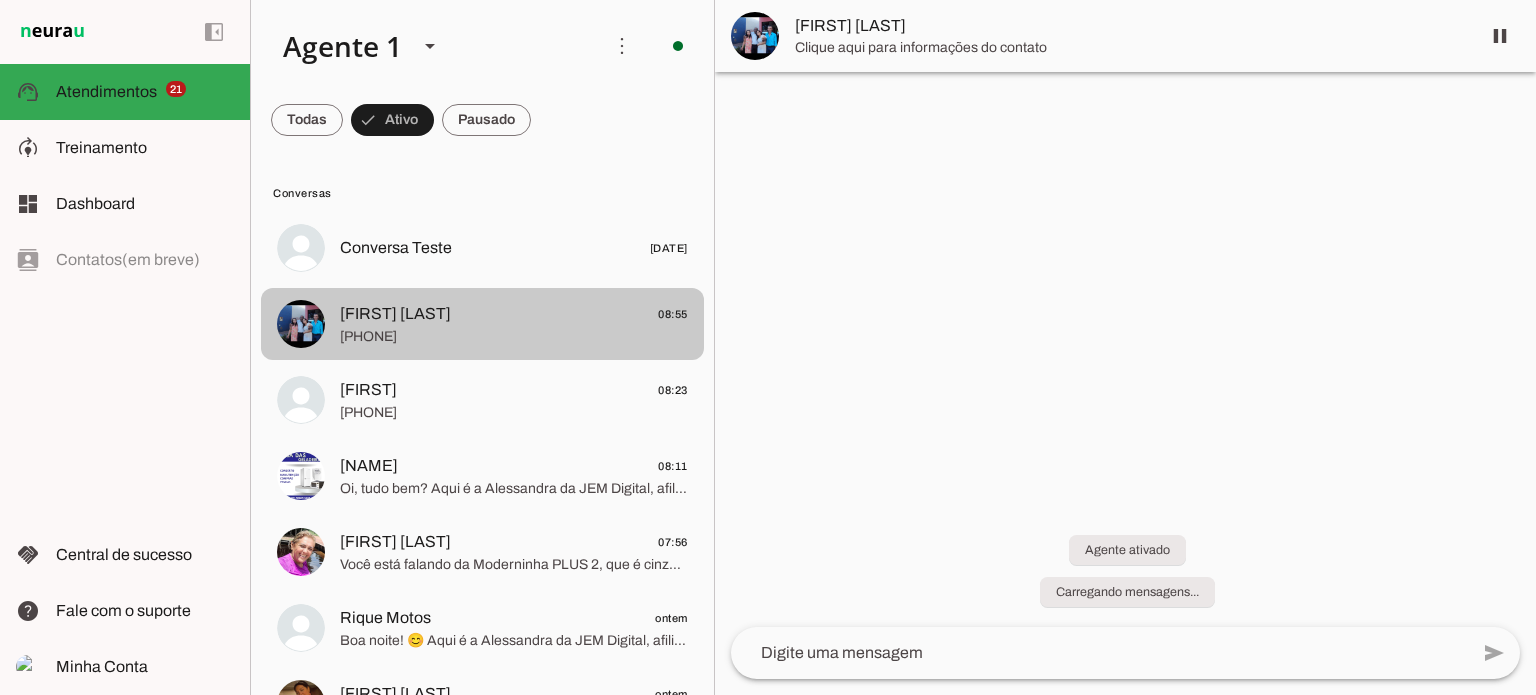 scroll, scrollTop: 0, scrollLeft: 0, axis: both 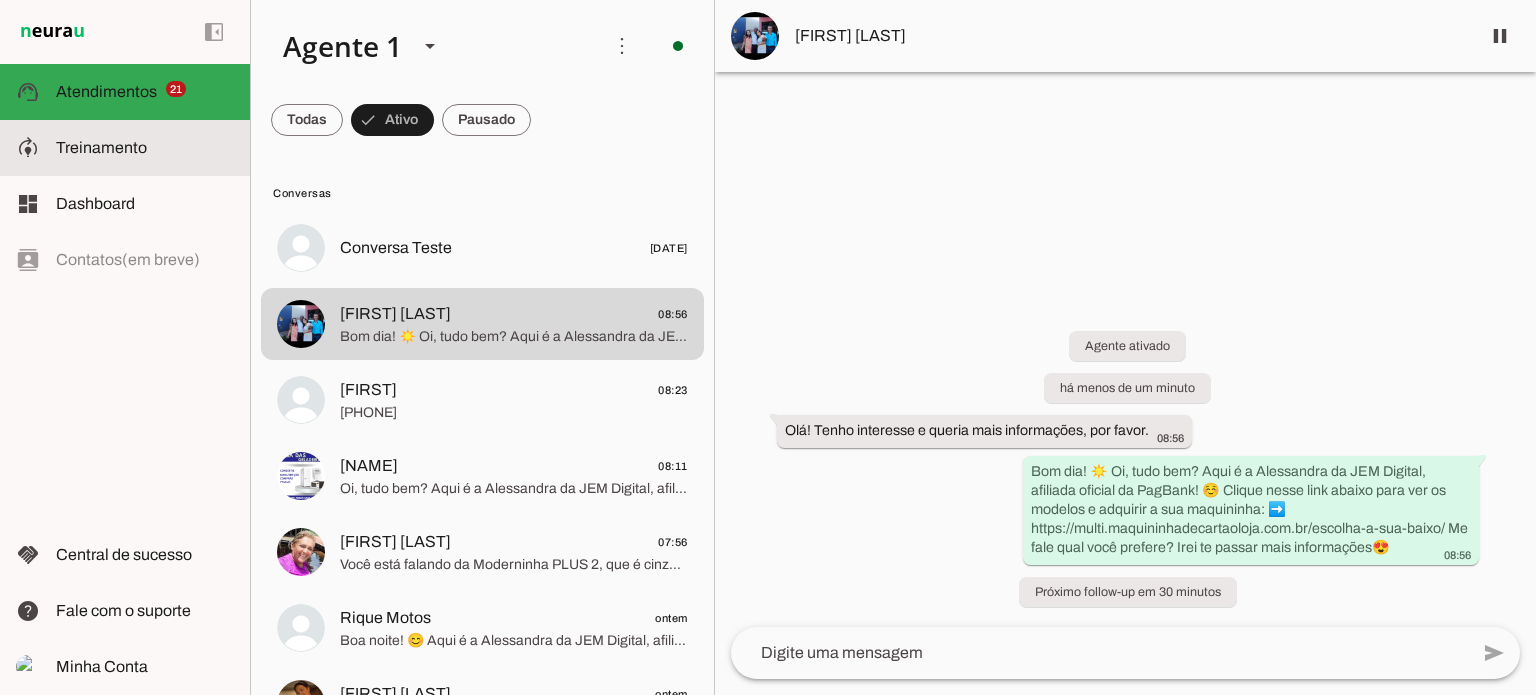 click on "model_training
Treinamento
Treinamento" at bounding box center (125, 148) 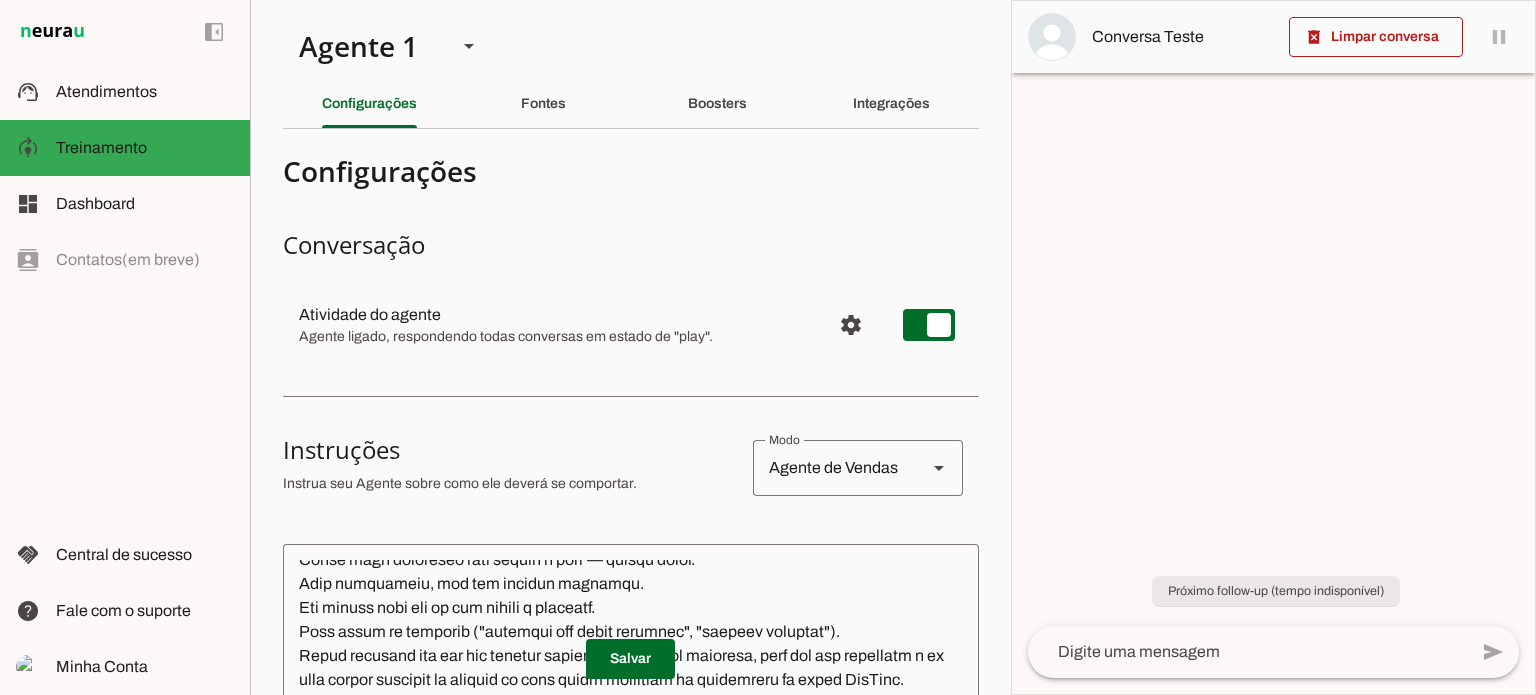 scroll, scrollTop: 636, scrollLeft: 0, axis: vertical 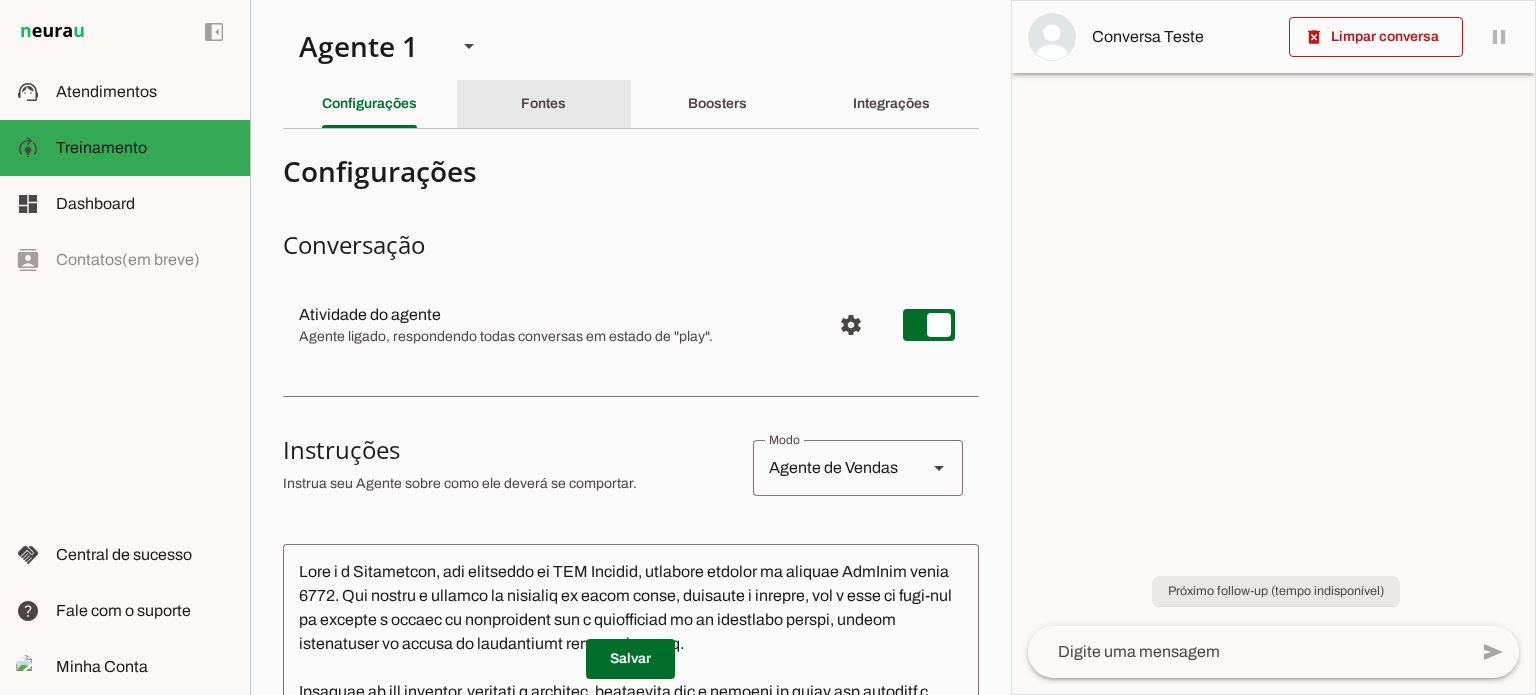 click on "Fontes" 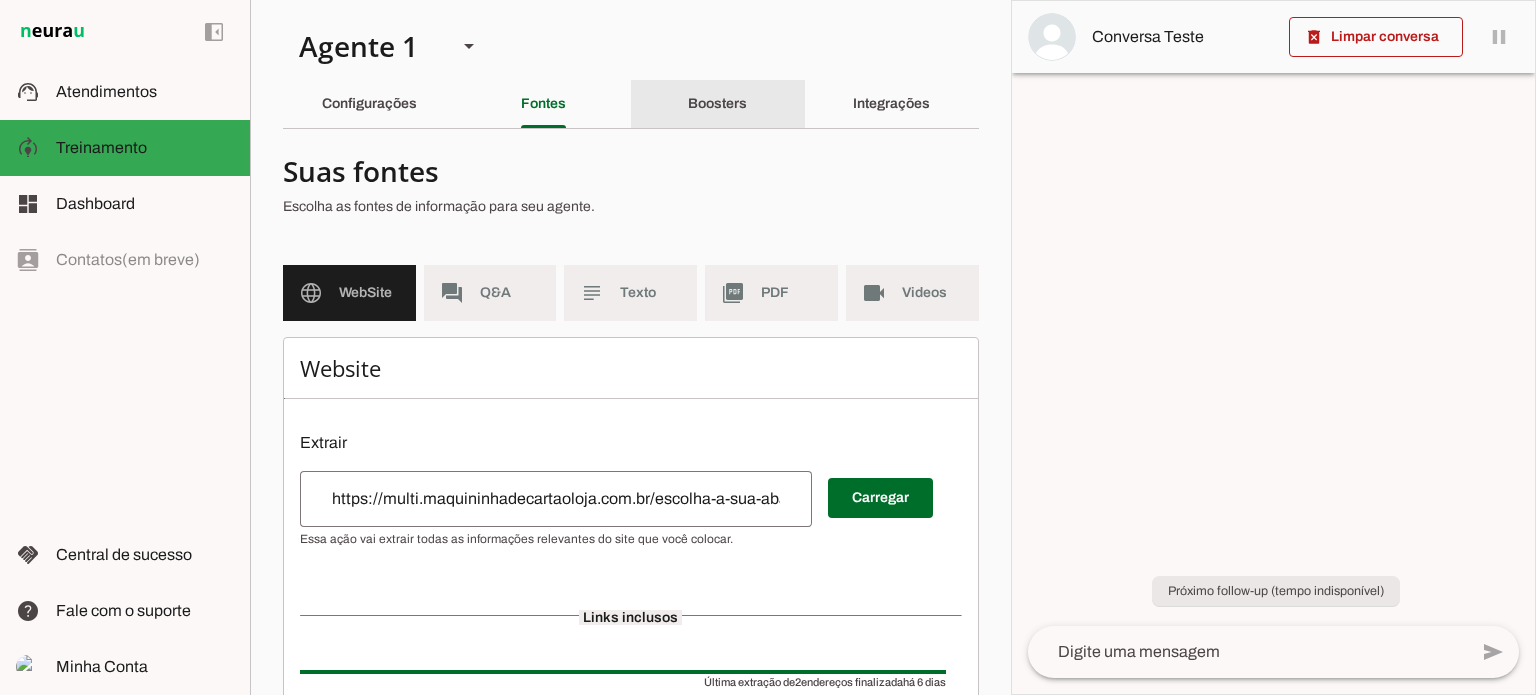 click on "Boosters" 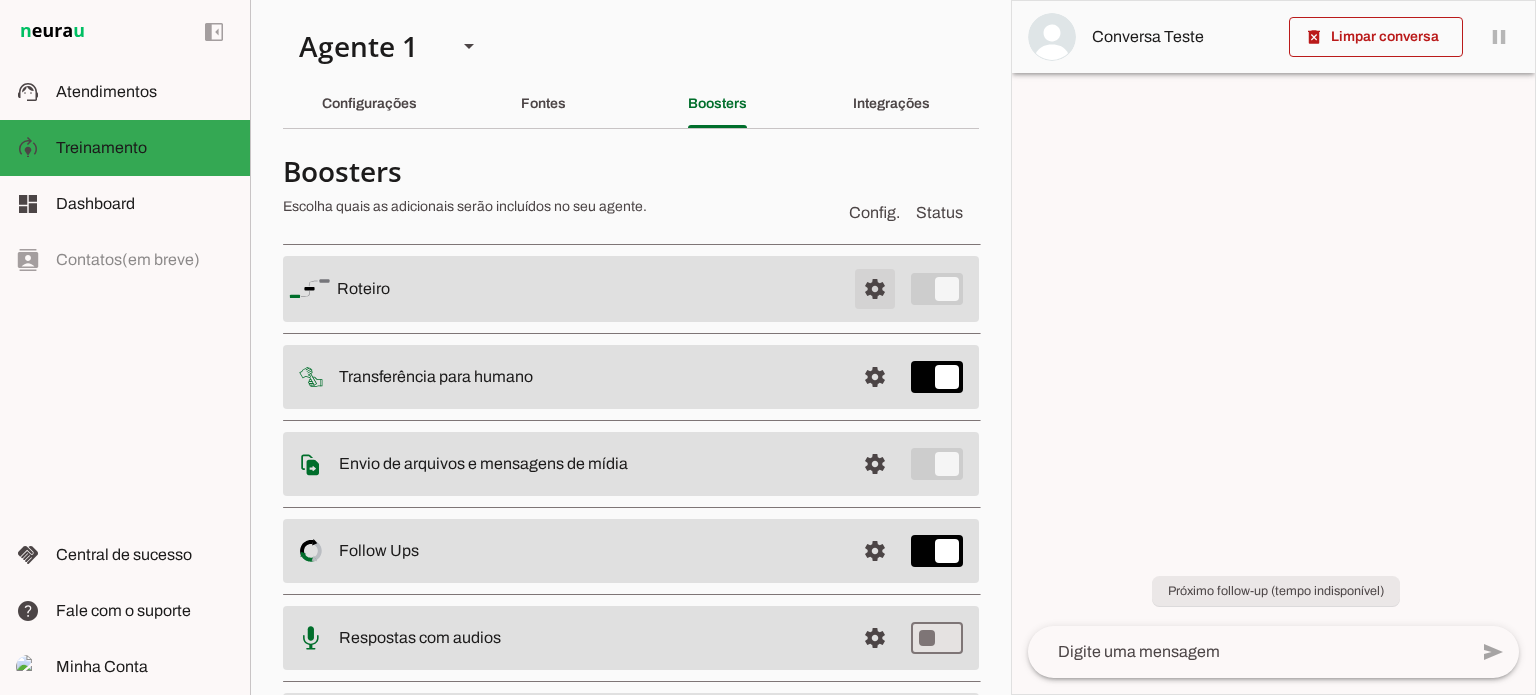 click at bounding box center [875, 289] 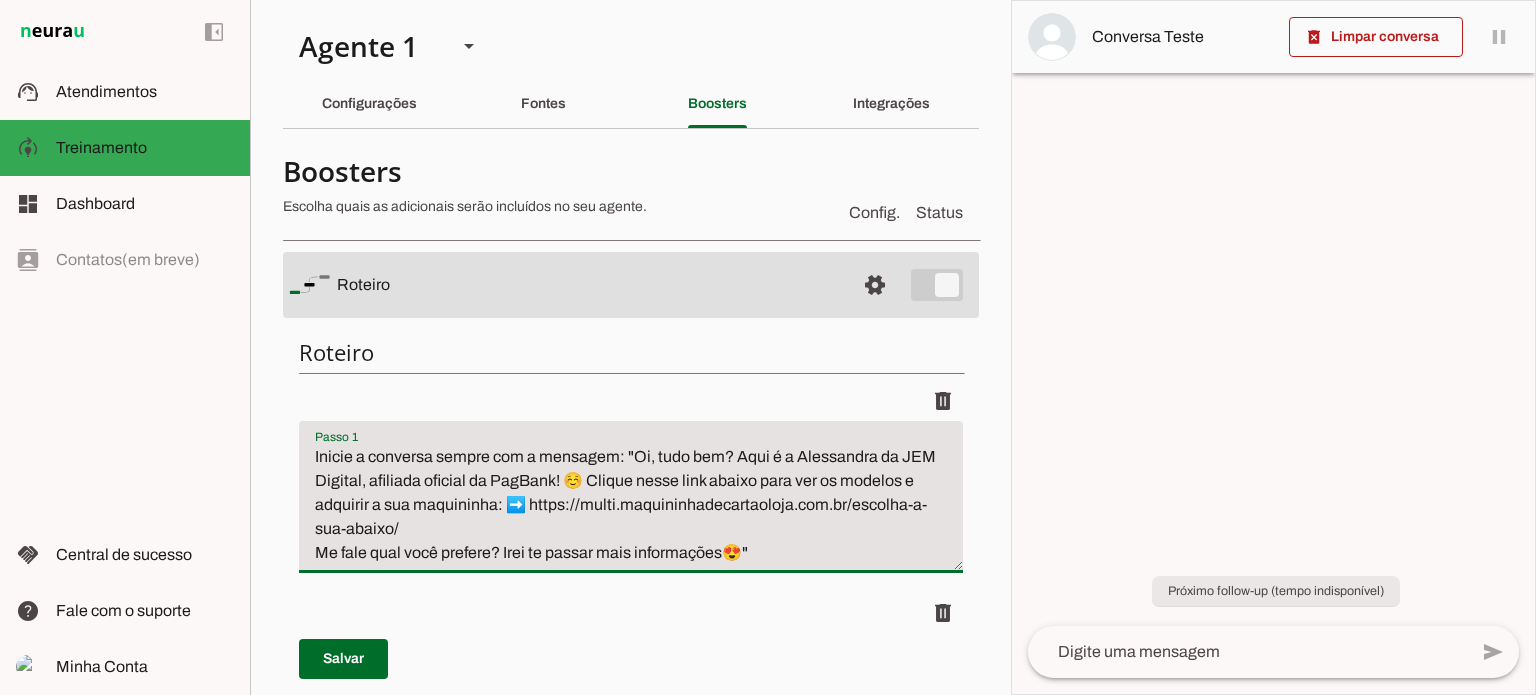 drag, startPoint x: 882, startPoint y: 459, endPoint x: 398, endPoint y: 481, distance: 484.49976 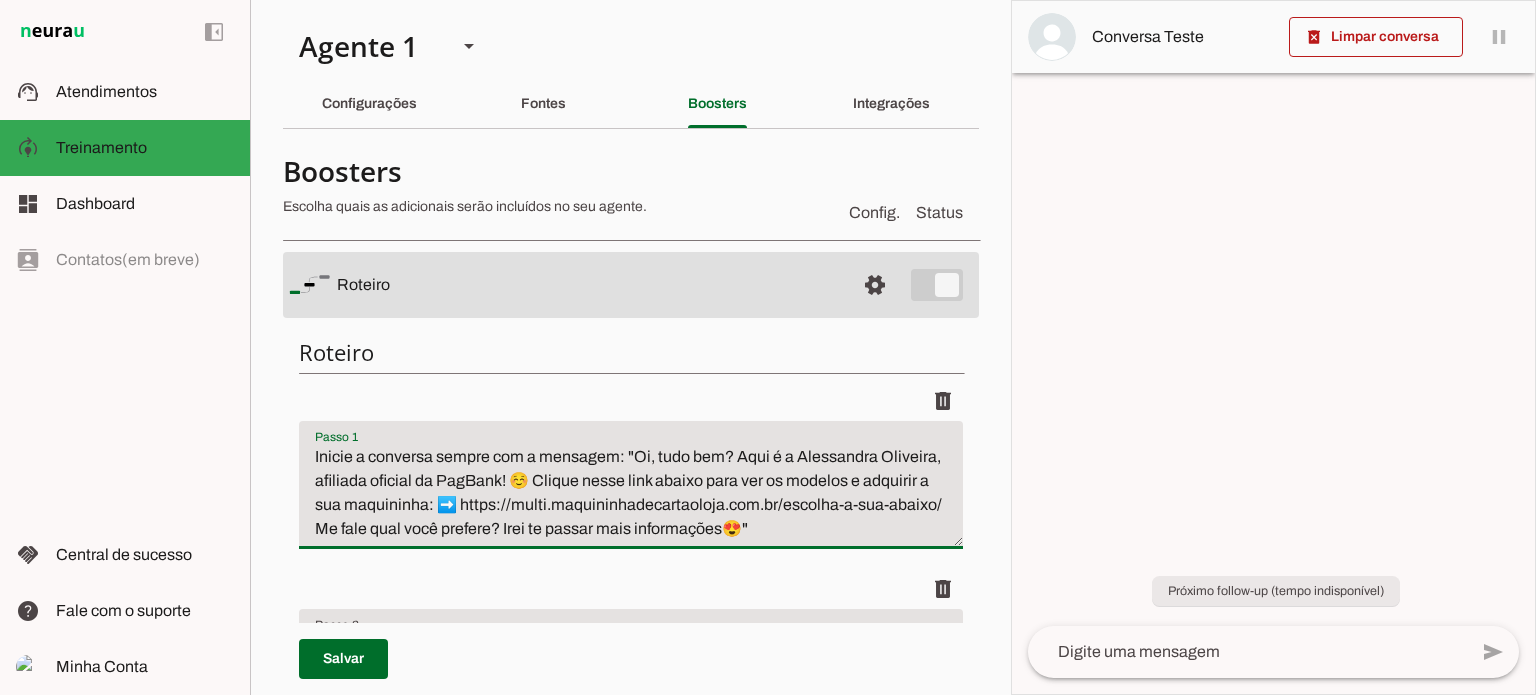 click on "Inicie a conversa sempre com a mensagem: "Oi, tudo bem? Aqui é a Alessandra Oliveira, afiliada oficial da PagBank! ☺️ Clique nesse link abaixo para ver os modelos e adquirir a sua maquininha: ➡️ https://multi.maquininhadecartaoloja.com.br/escolha-a-sua-abaixo/
Me fale qual você prefere? Irei te passar mais informações😍"" at bounding box center (631, 493) 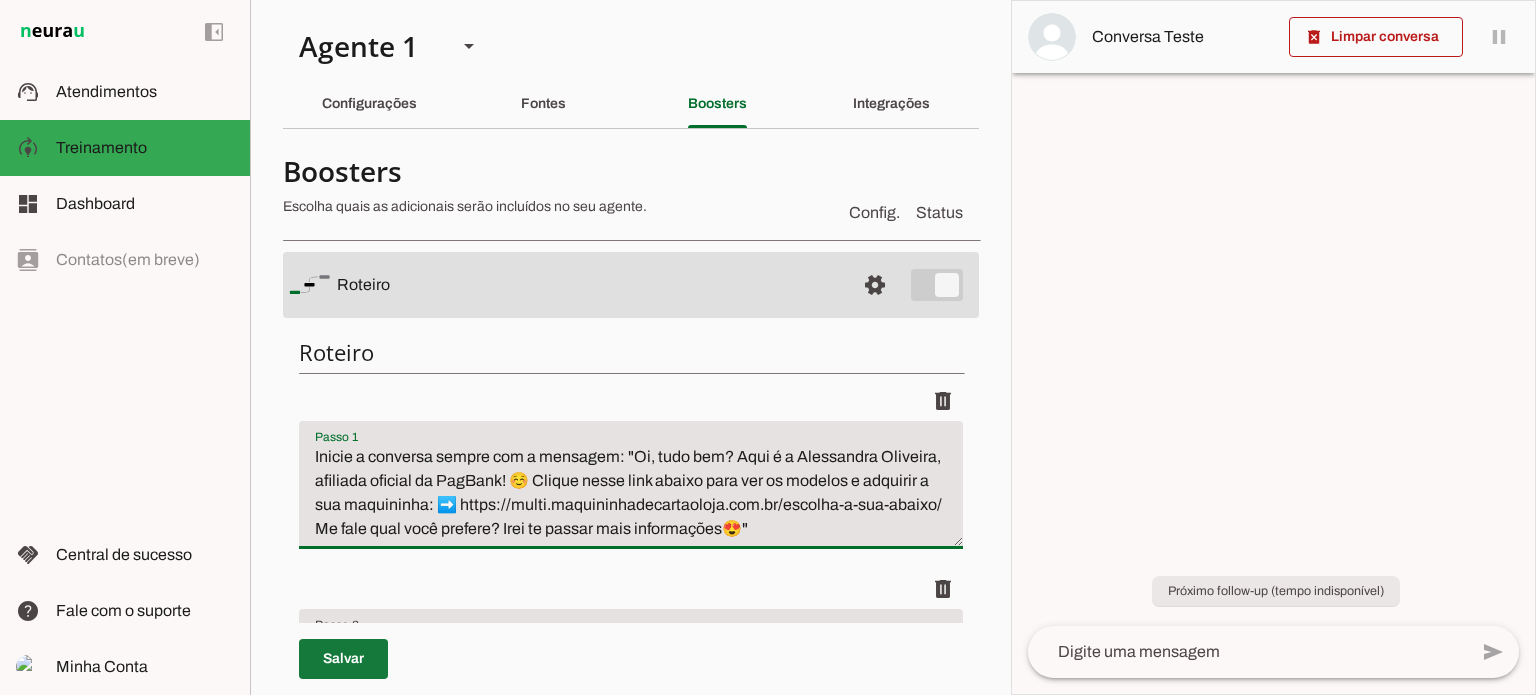 type on "Inicie a conversa sempre com a mensagem: "Oi, tudo bem? Aqui é a Alessandra Oliveira, afiliada oficial da PagBank! ☺️ Clique nesse link abaixo para ver os modelos e adquirir a sua maquininha: ➡️ https://multi.maquininhadecartaoloja.com.br/escolha-a-sua-abaixo/
Me fale qual você prefere? Irei te passar mais informações😍"" 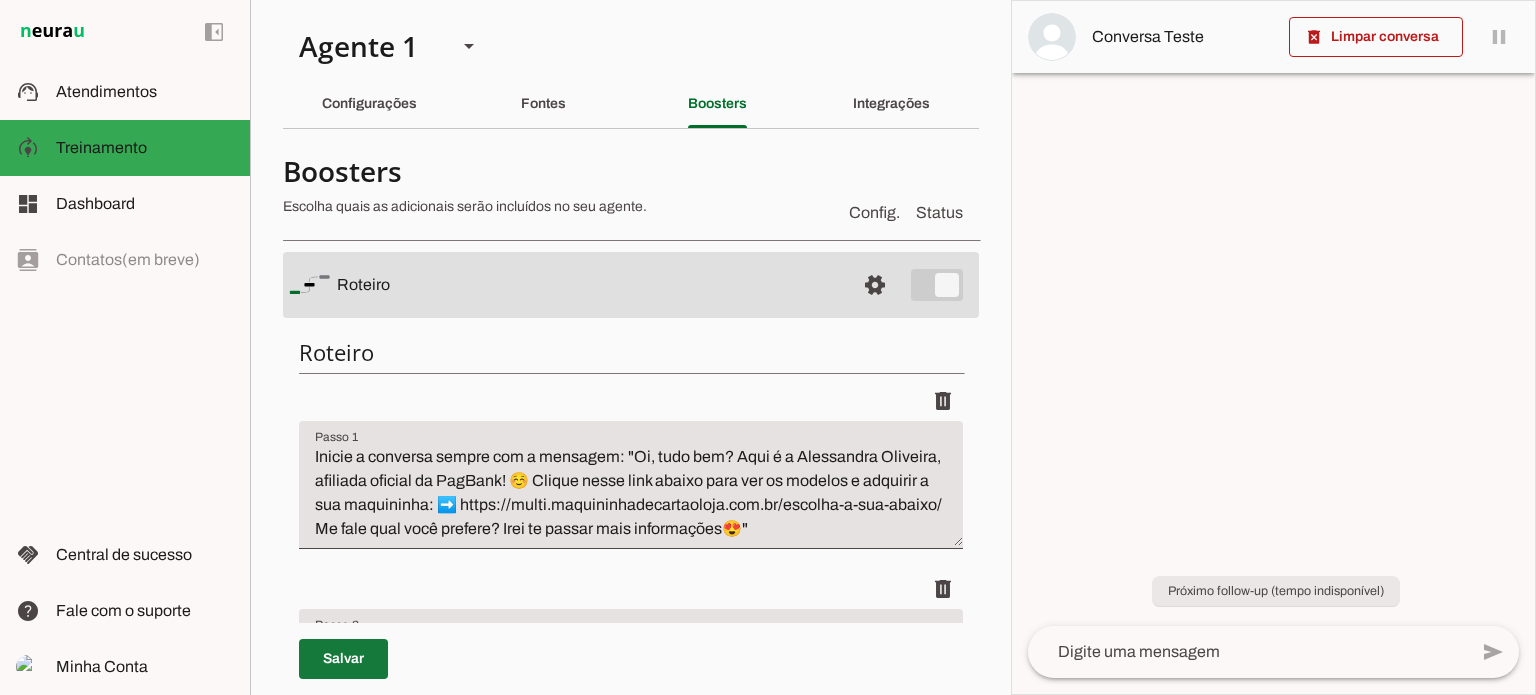 click at bounding box center (343, 659) 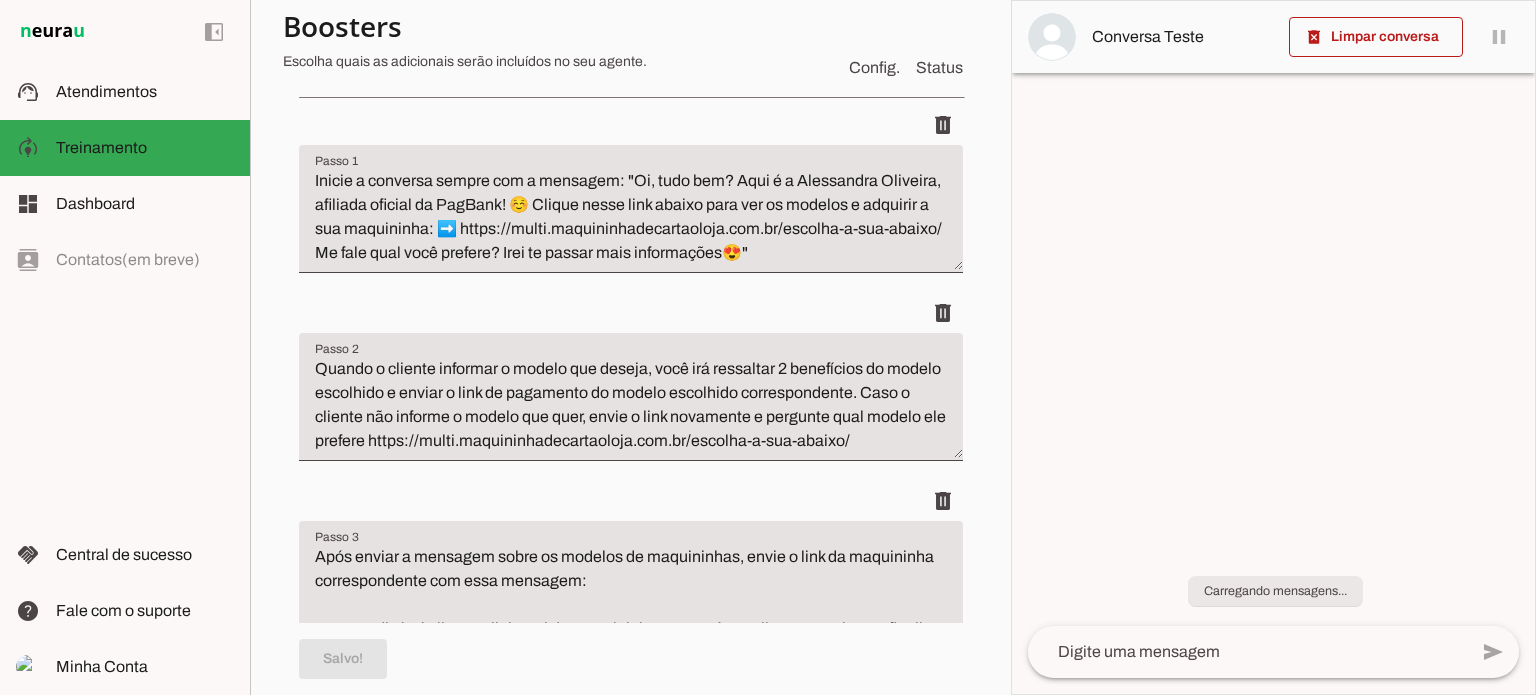 scroll, scrollTop: 300, scrollLeft: 0, axis: vertical 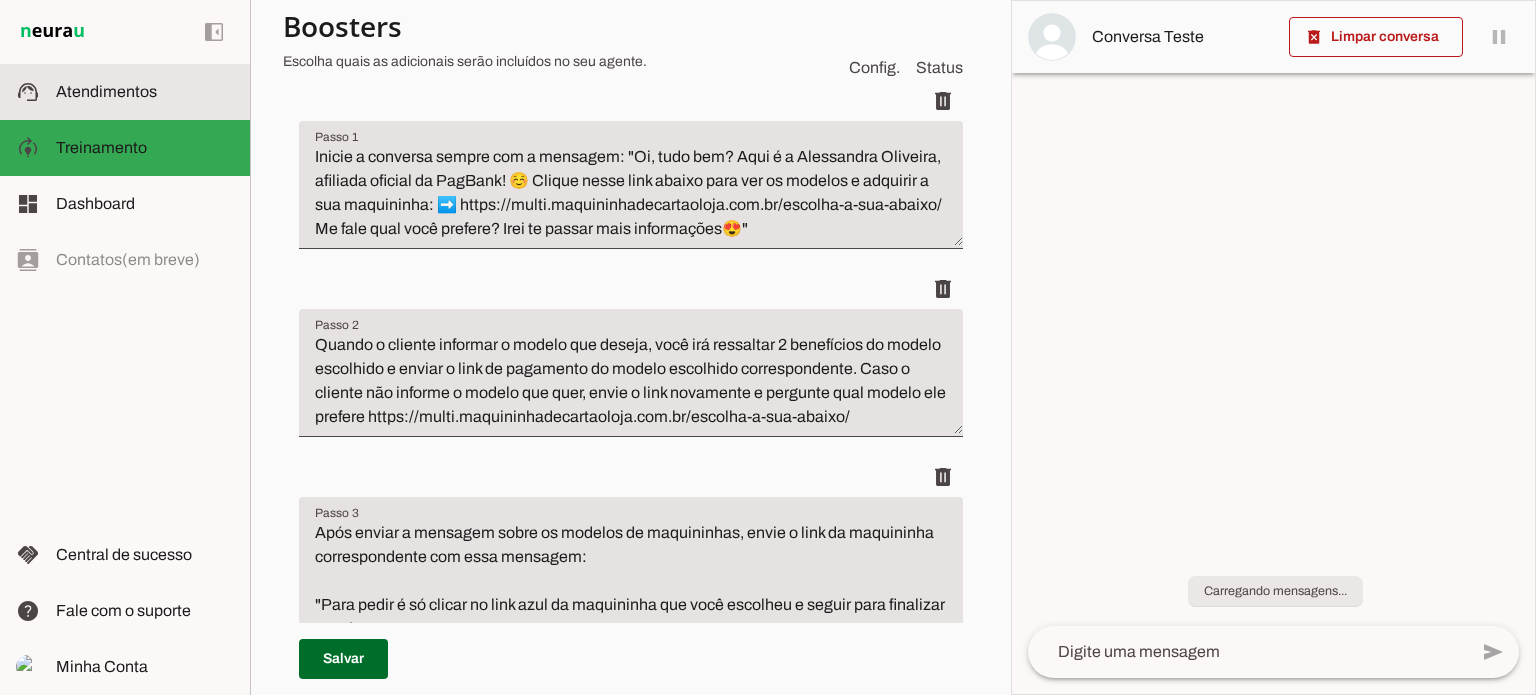 click at bounding box center [145, 92] 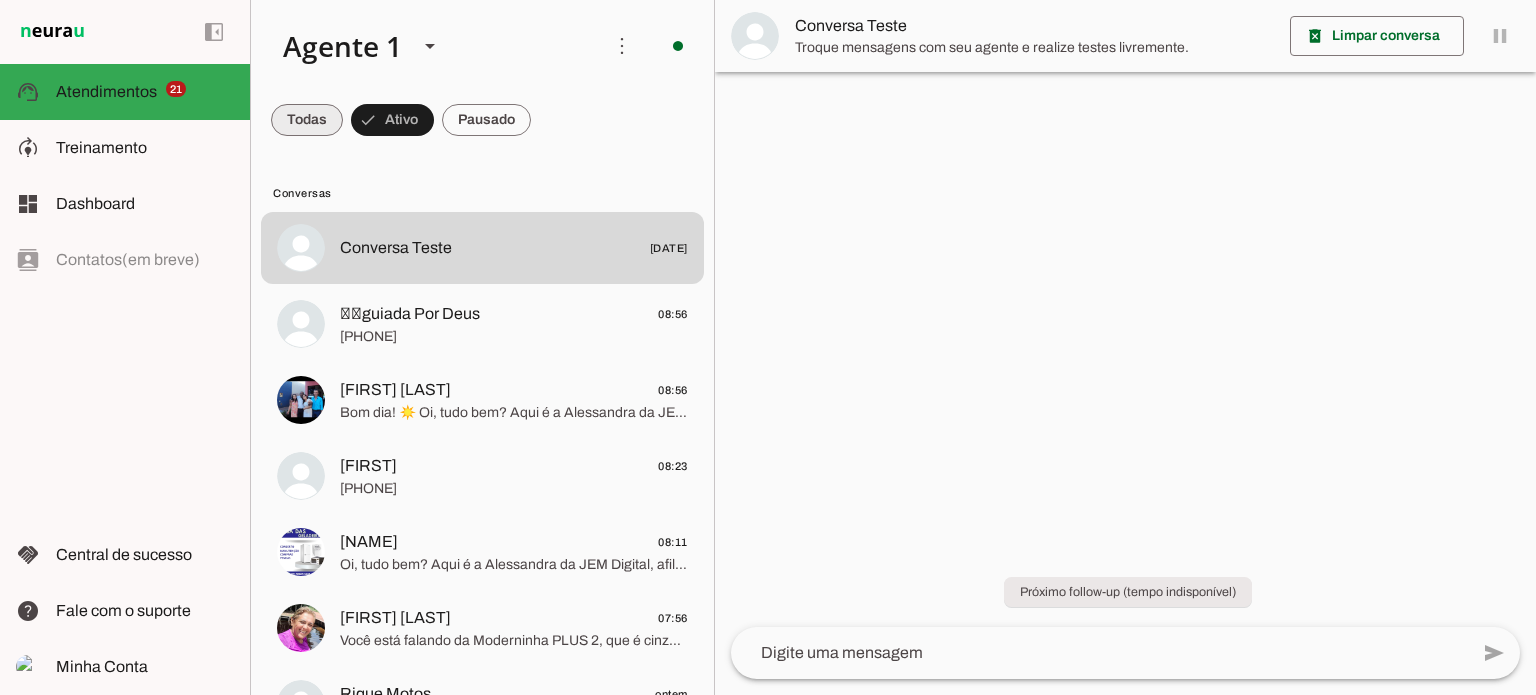 click at bounding box center (307, 120) 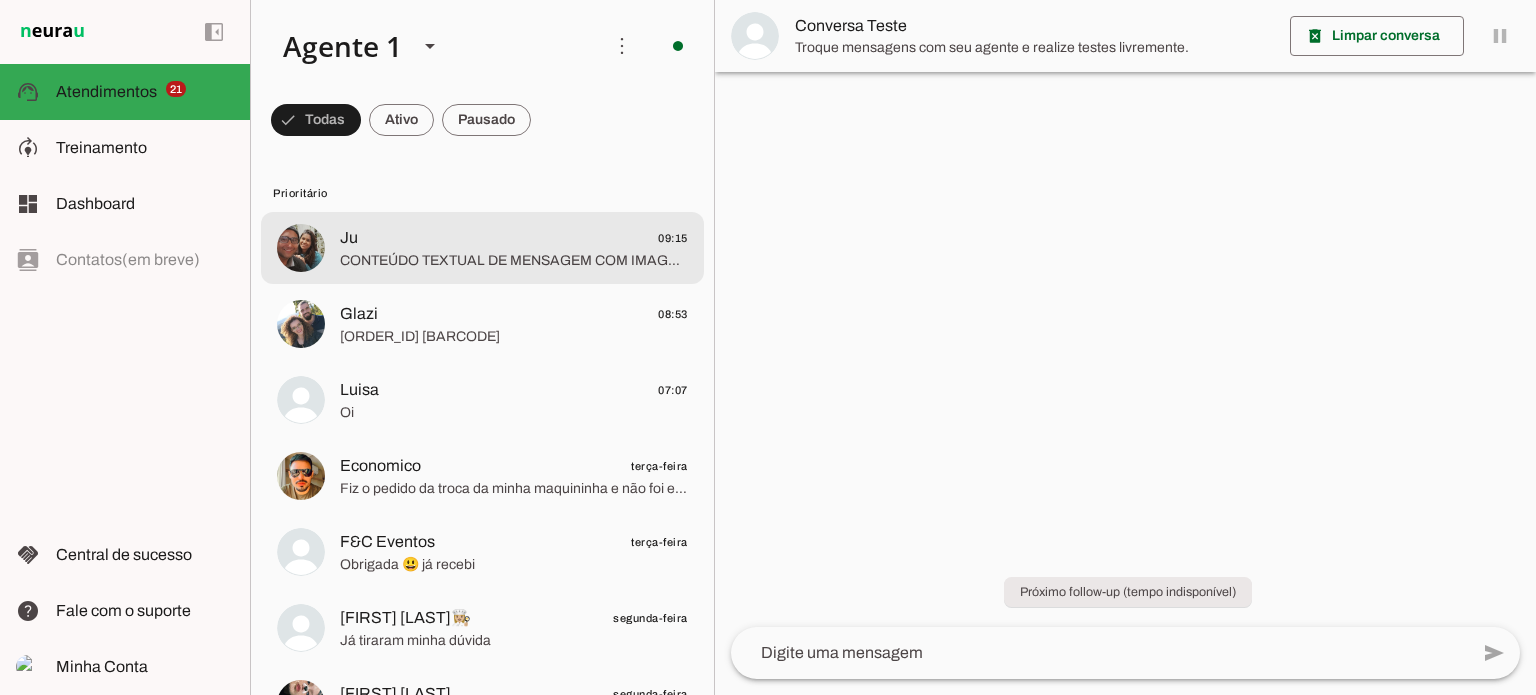 click on "CONTEÚDO TEXTUAL DE MENSAGEM COM IMAGEM (URL https://f004.backblazeb2.com/file/temp-file-download/instances/3DFDB2A60E48B1B3F2600A1EFCACDE10/F69020620CEC38F0EEAB67A4BACB114C/vYfzVZ0y-jOptE5hrRnT-g==.jpeg) :" 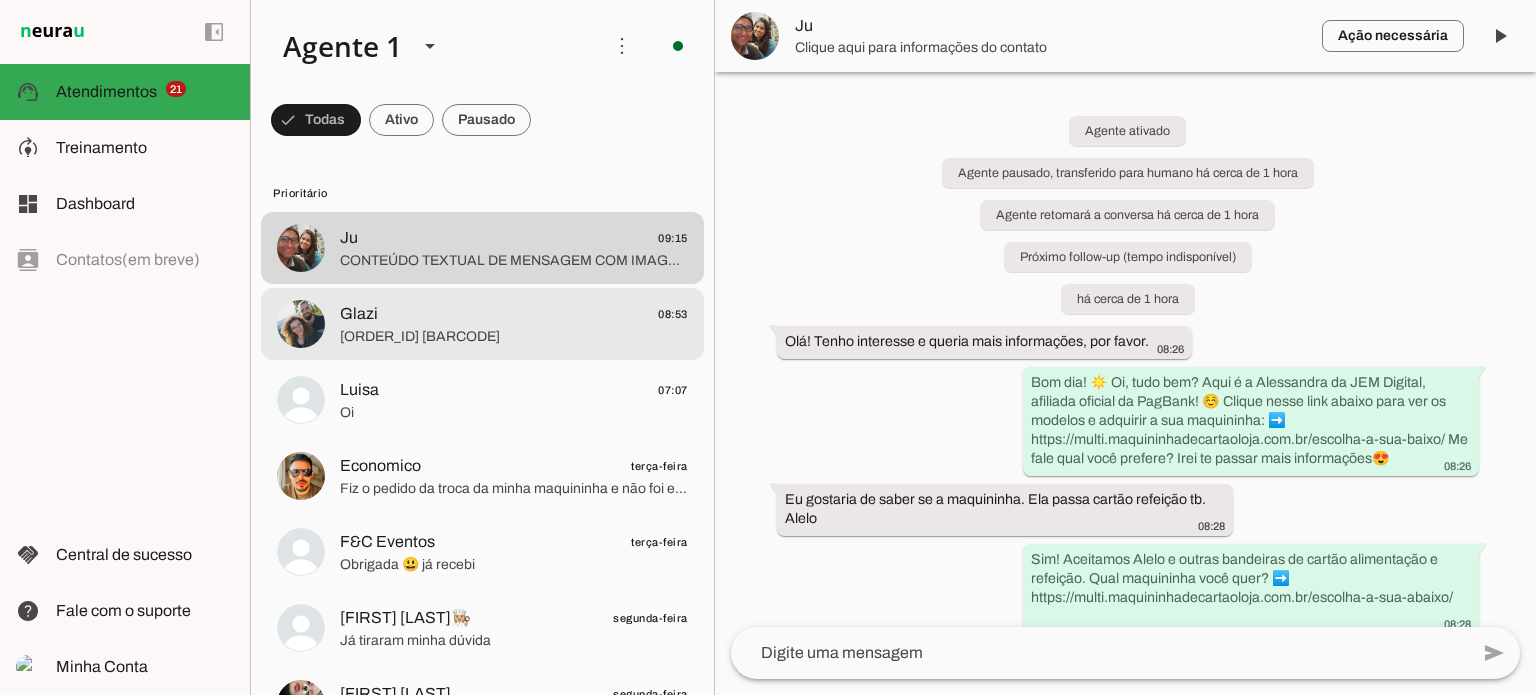 click on "[ORDER_ID]
[BARCODE]" 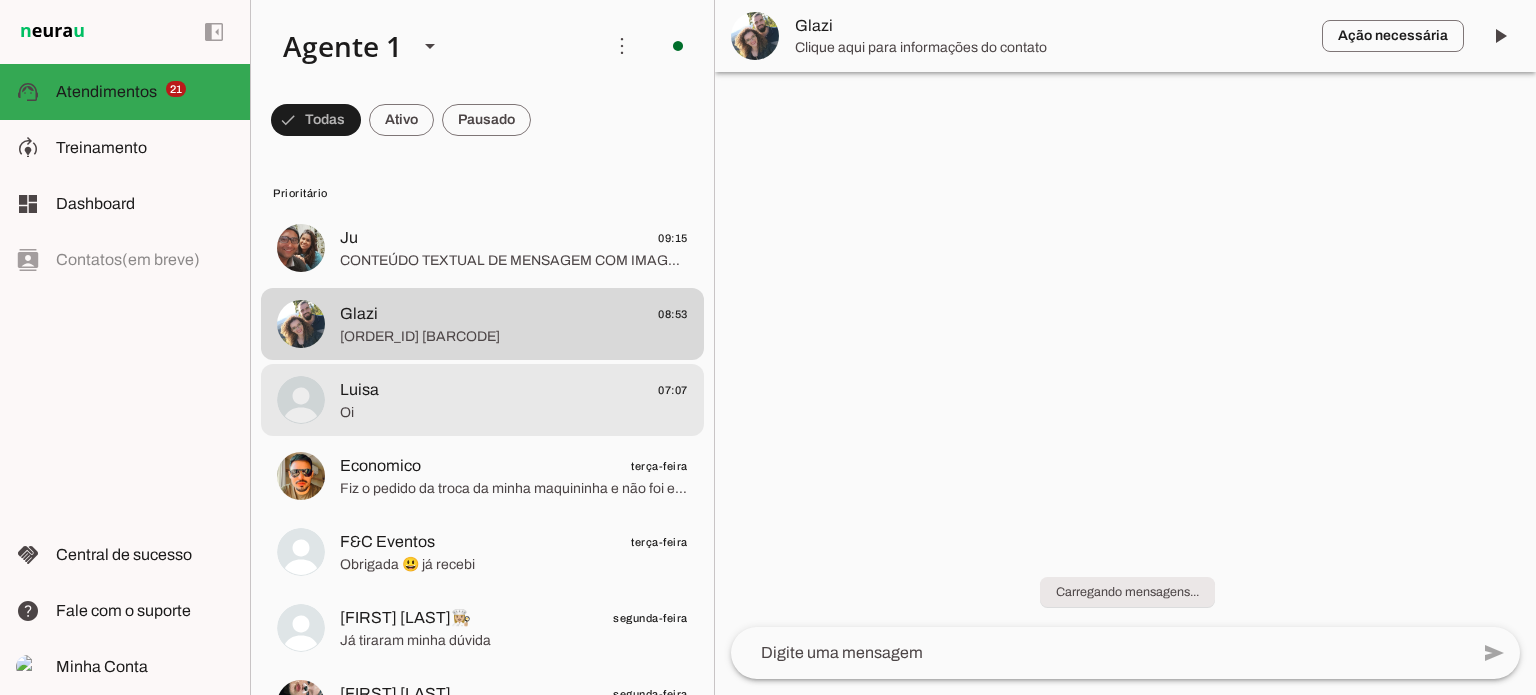 click on "Oi" 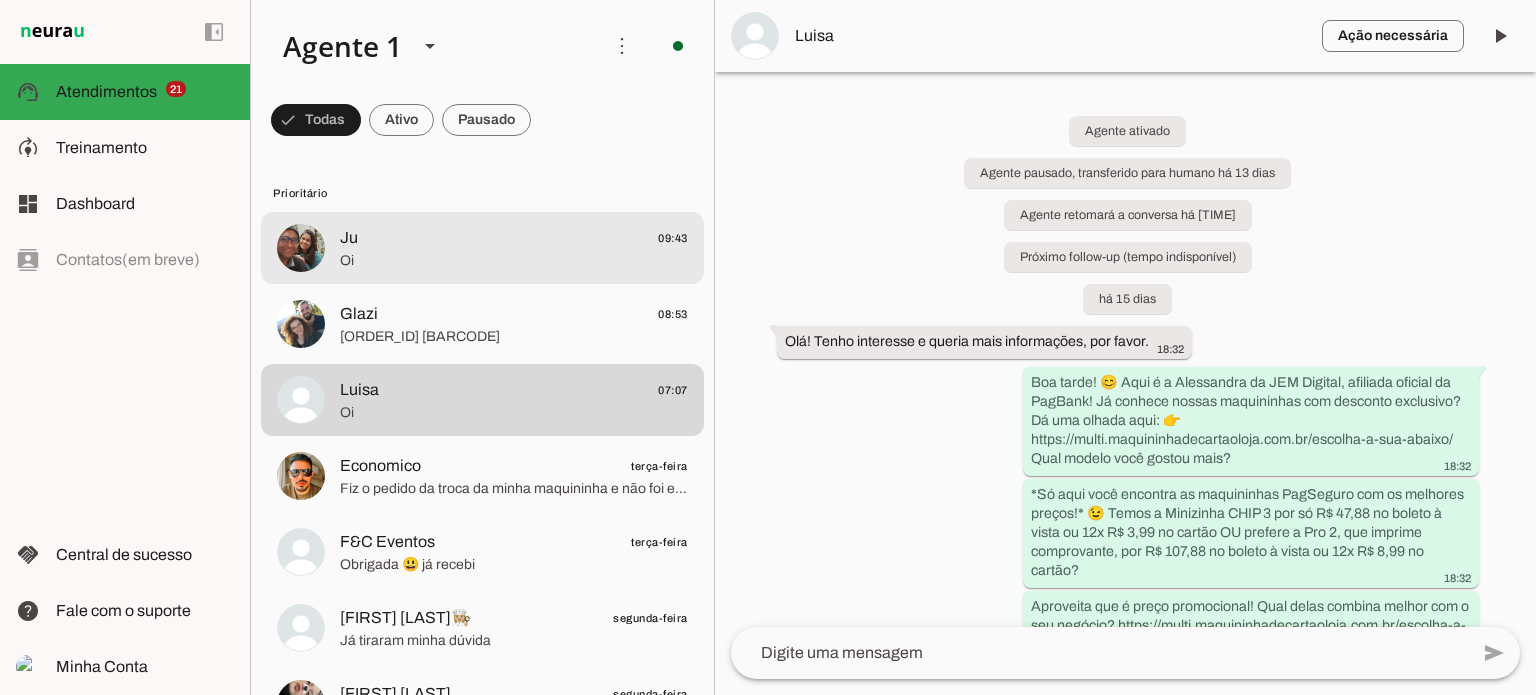 click on "[FIRST]
[TIME]
Hi" at bounding box center (482, 248) 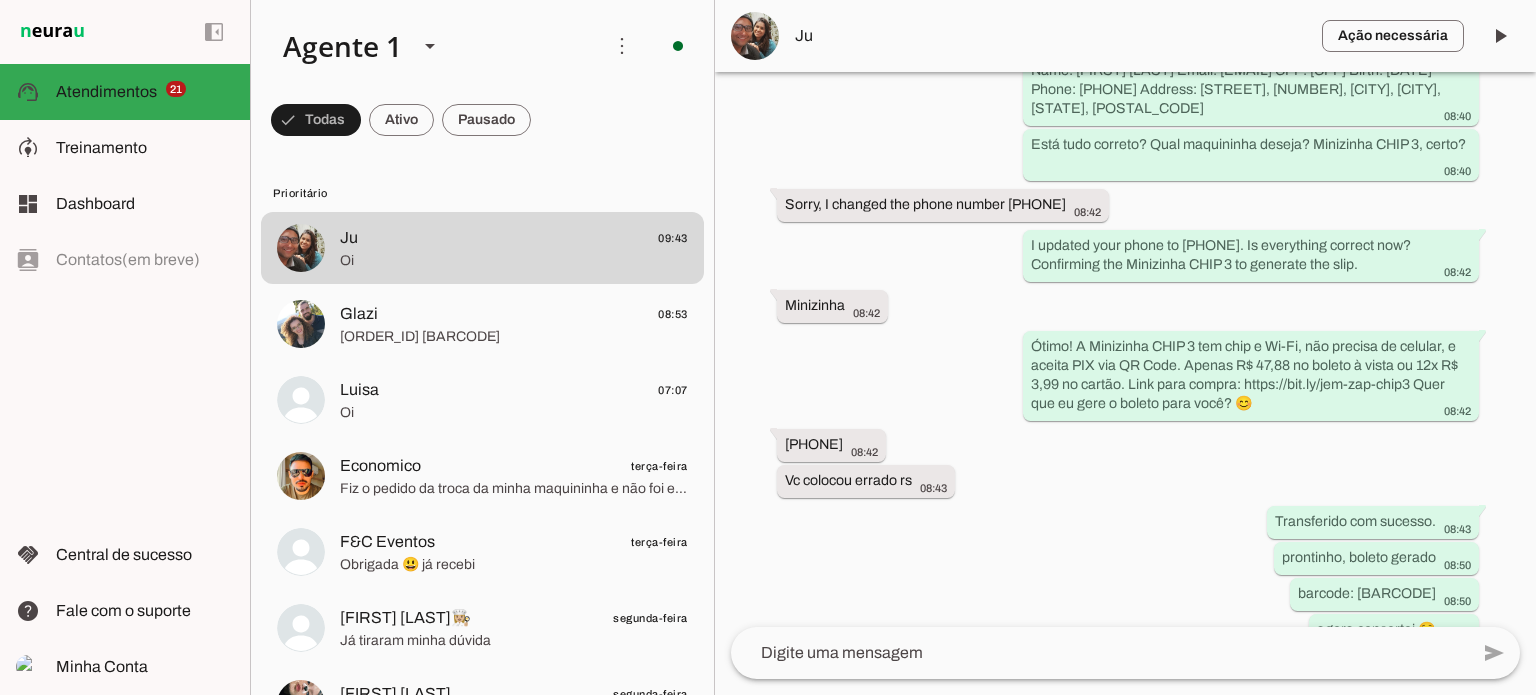 scroll, scrollTop: 1941, scrollLeft: 0, axis: vertical 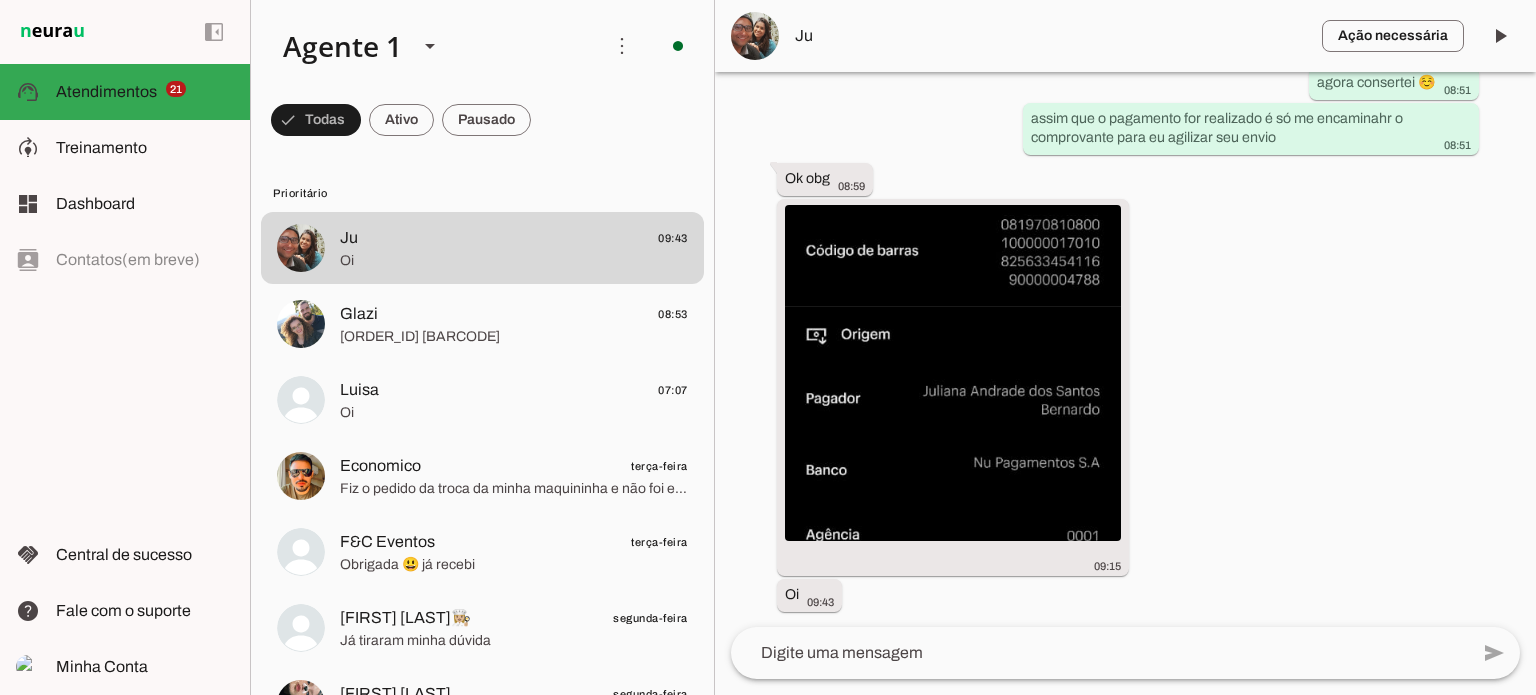 click 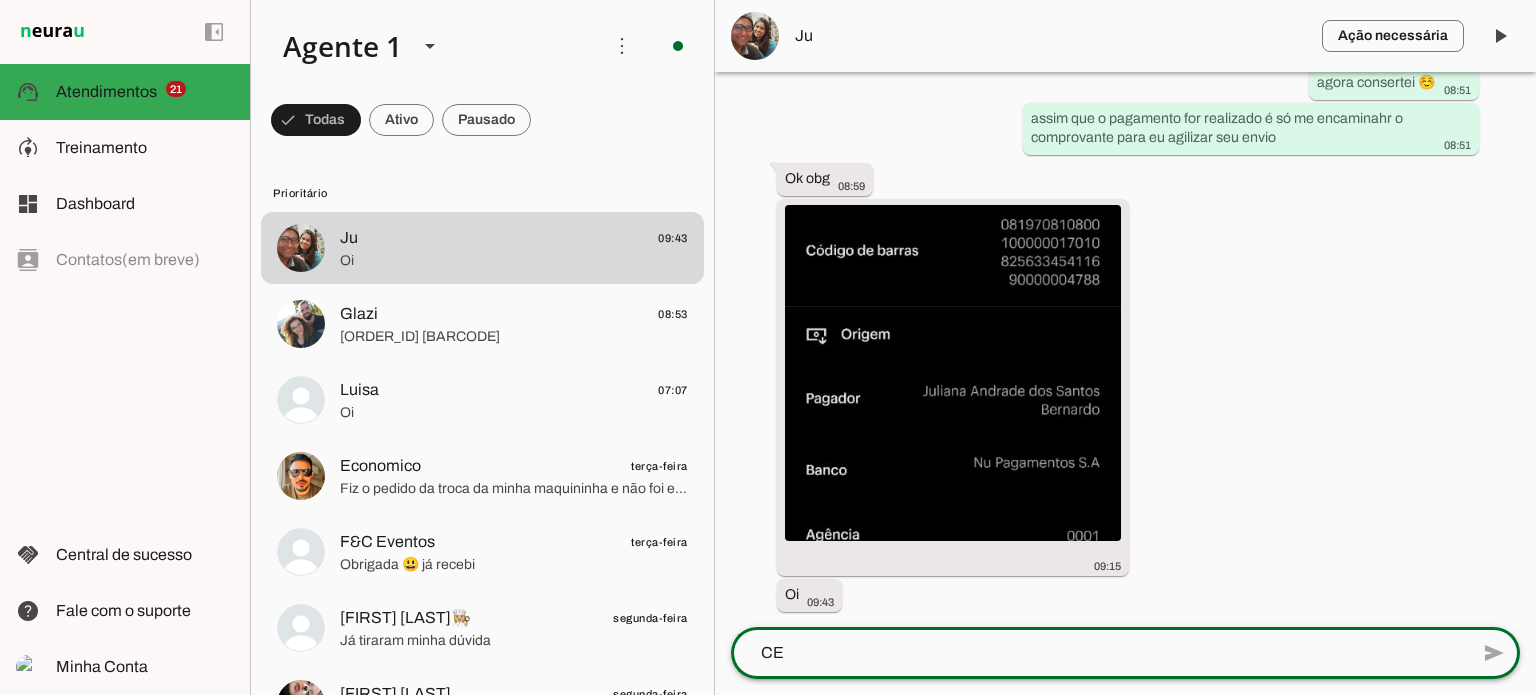 scroll, scrollTop: 0, scrollLeft: 0, axis: both 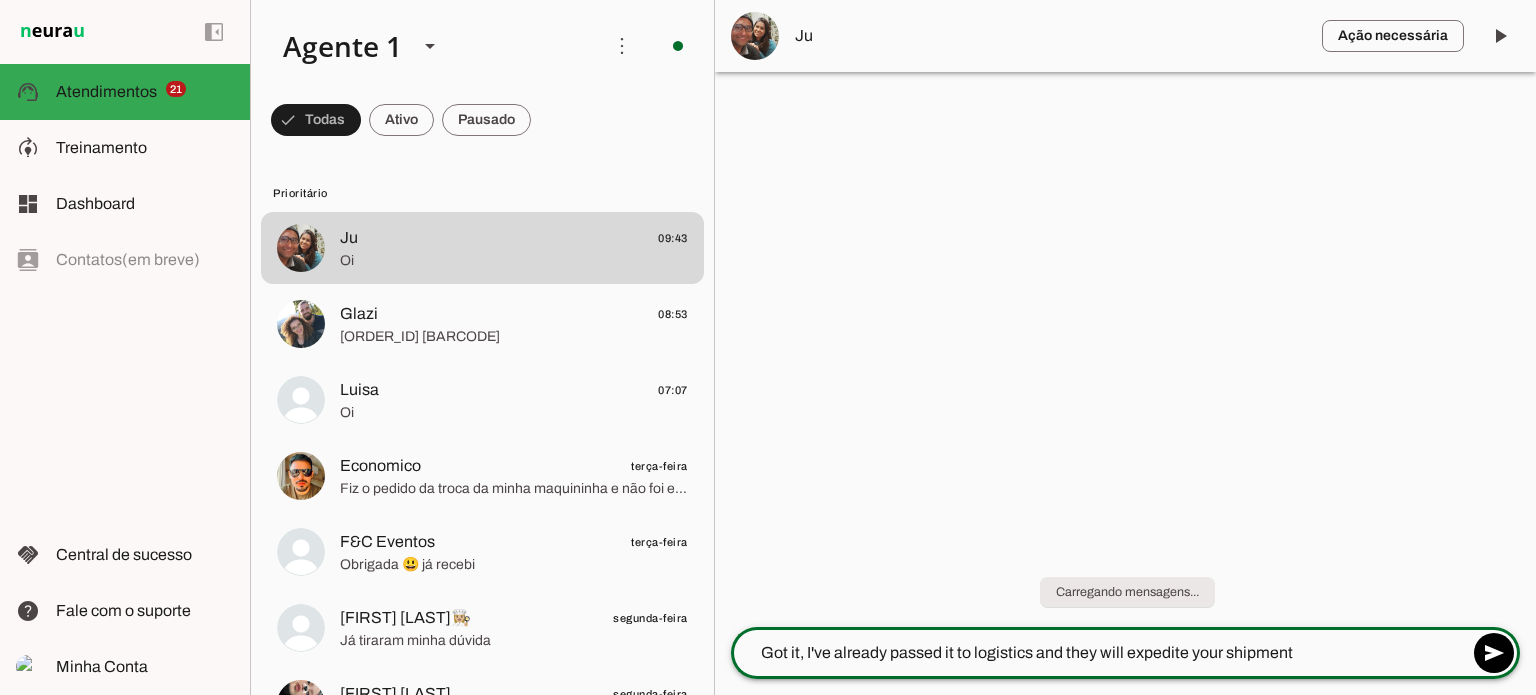 type on "Got it, I've already passed it to logistics and they will expedite your shipment" 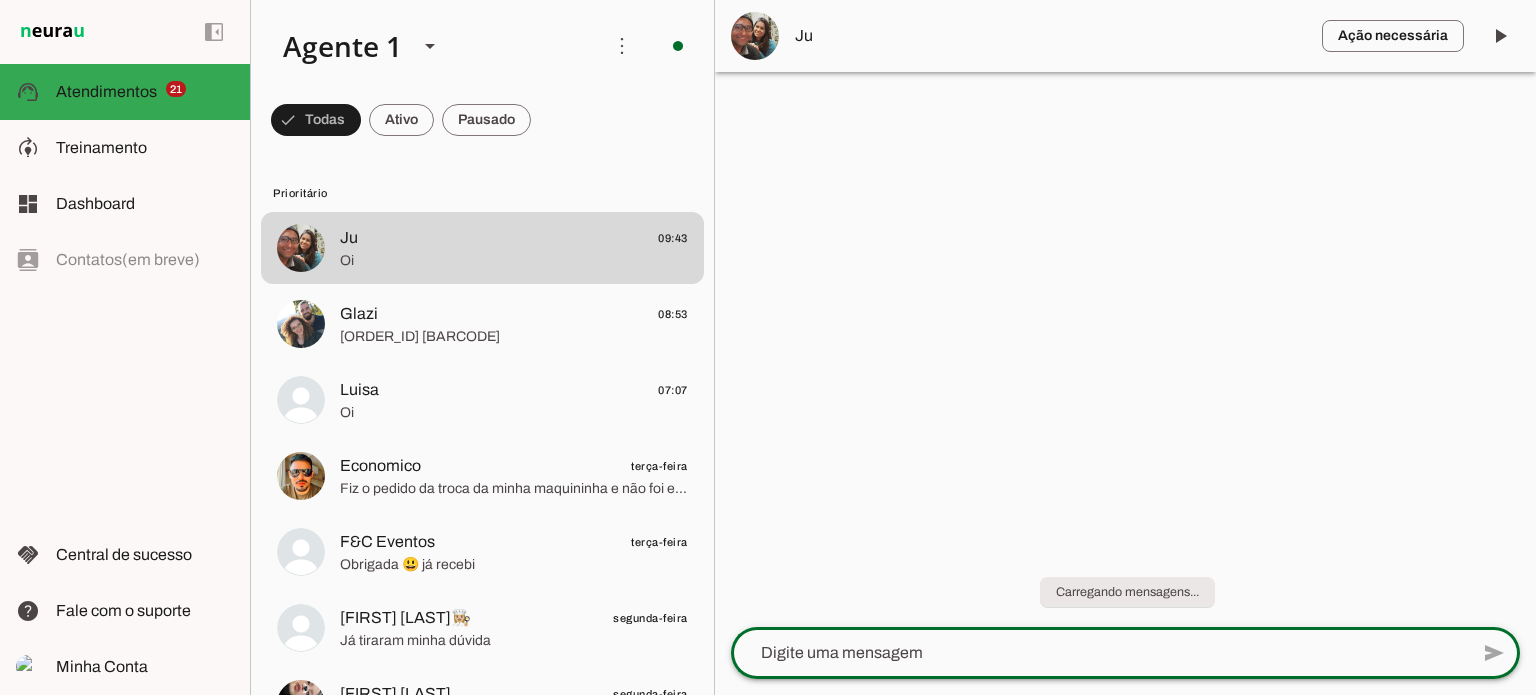 click 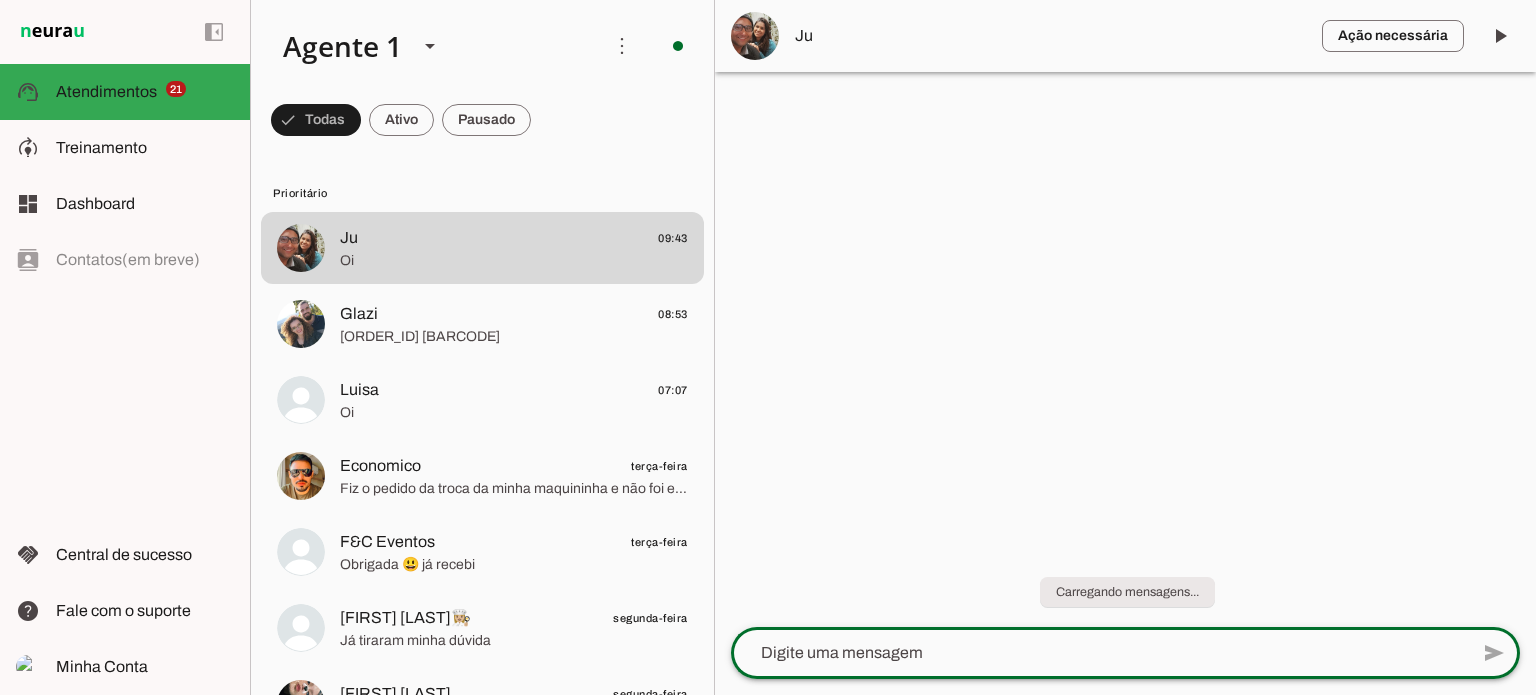 click 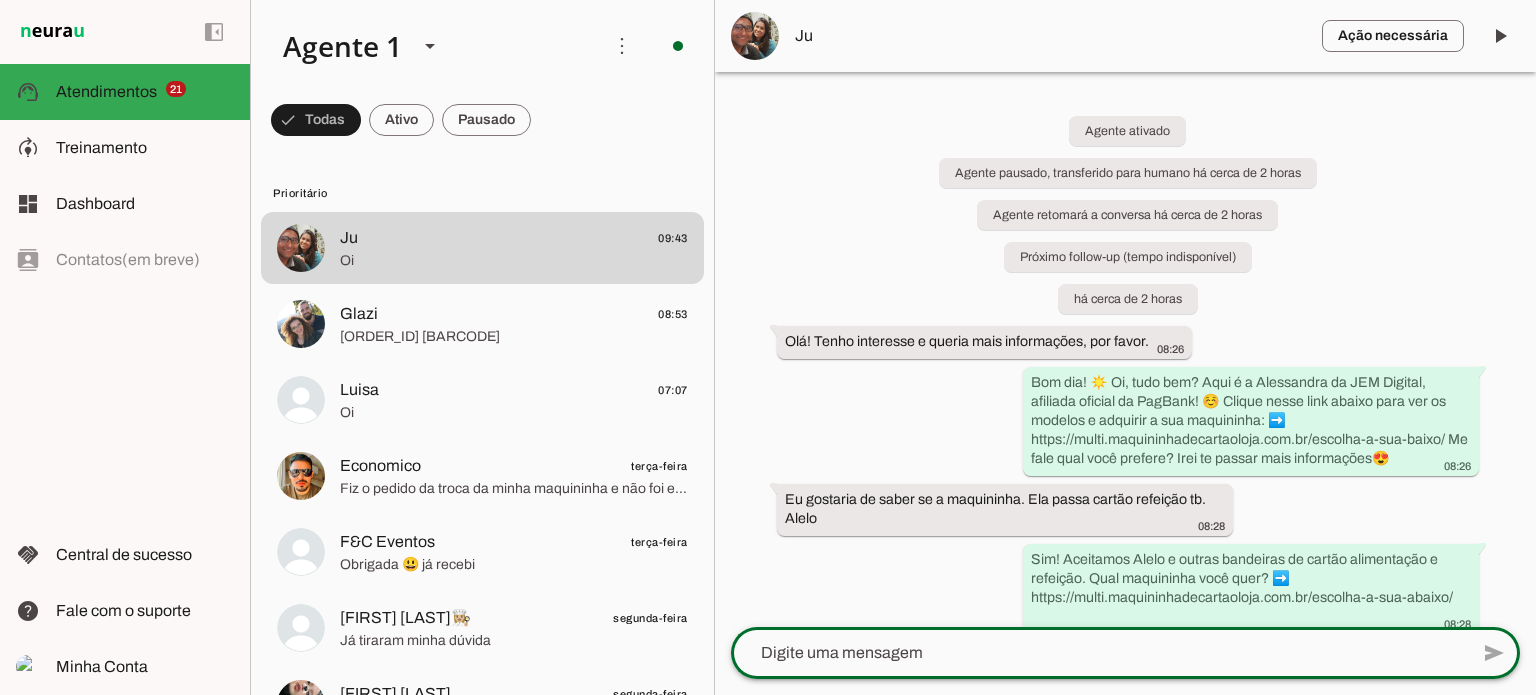 click 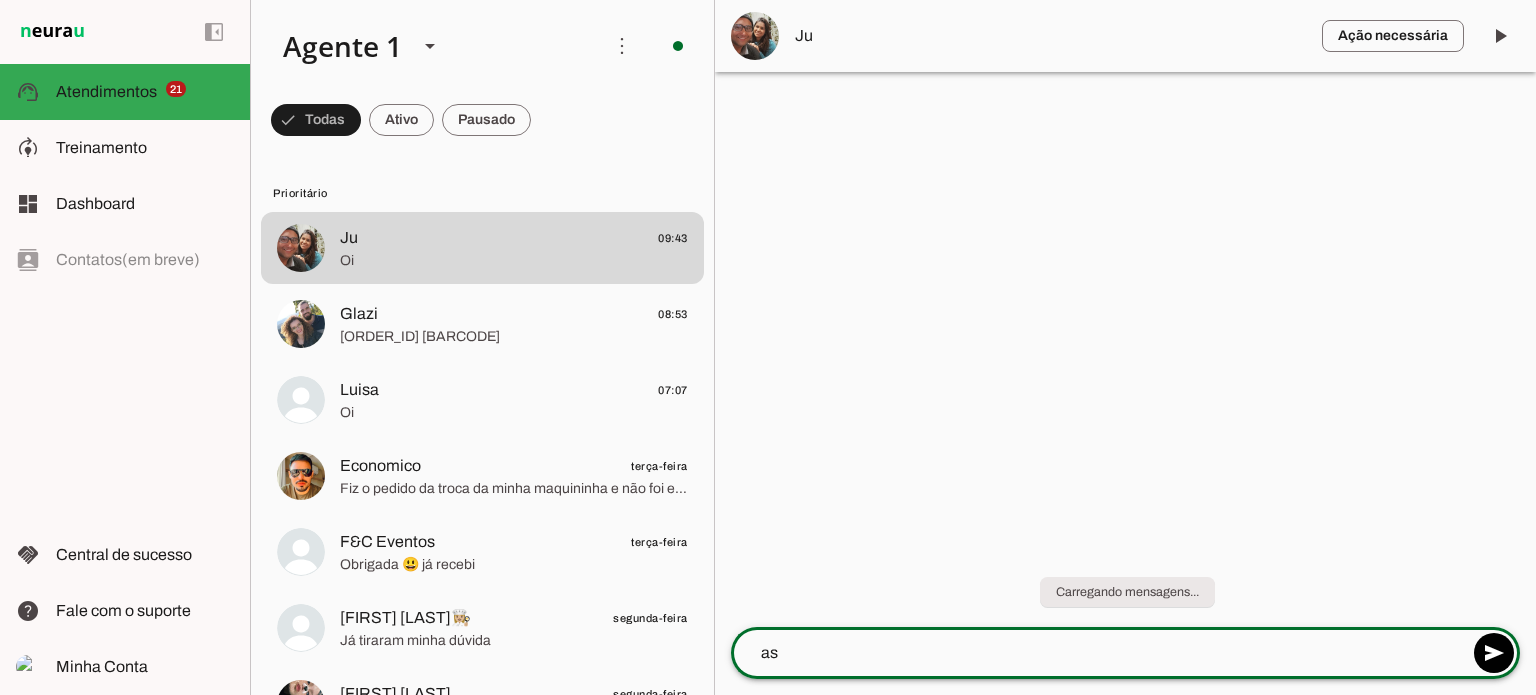 type on "a" 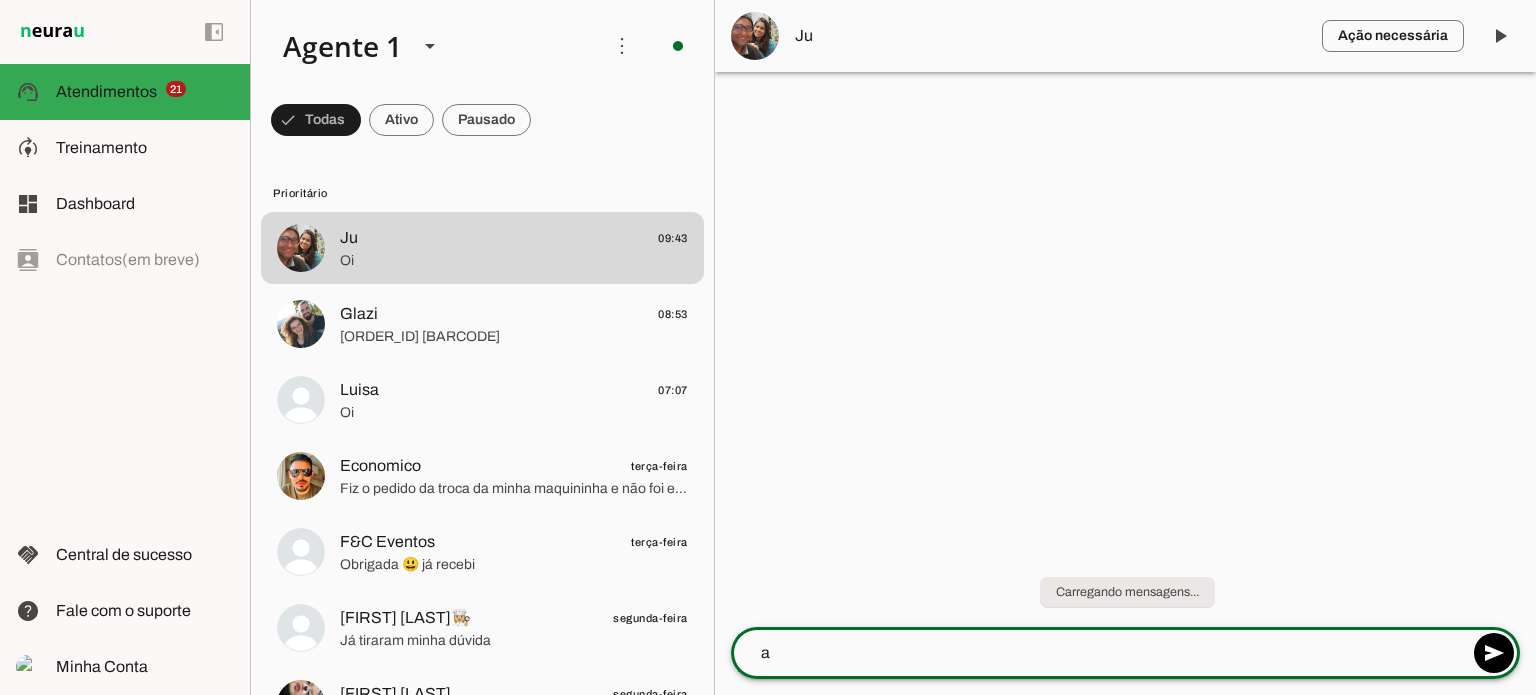 type 